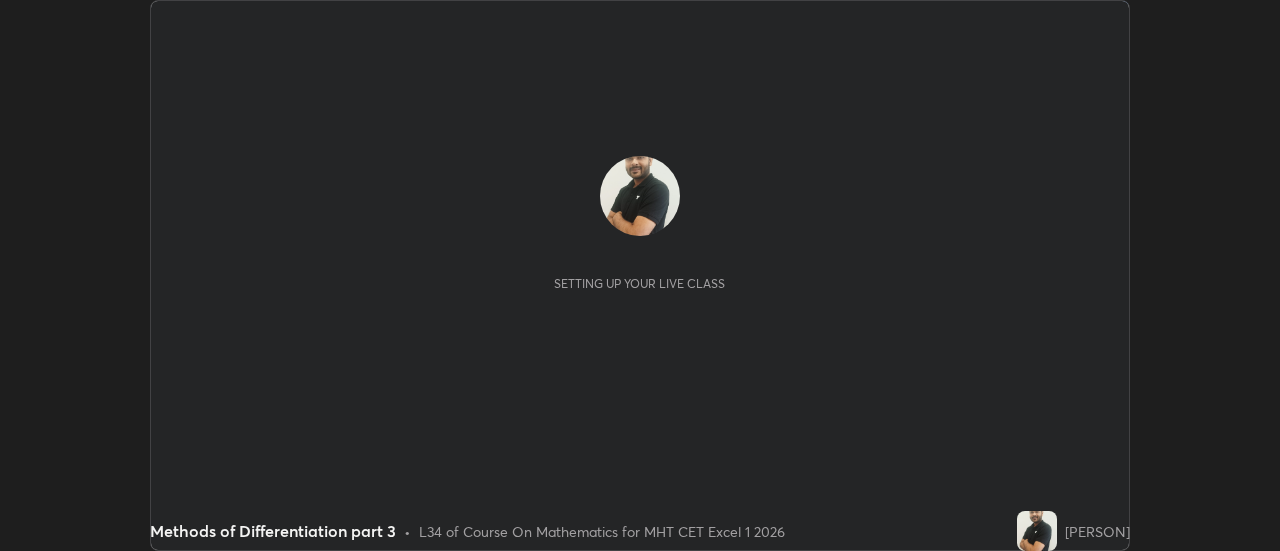 scroll, scrollTop: 0, scrollLeft: 0, axis: both 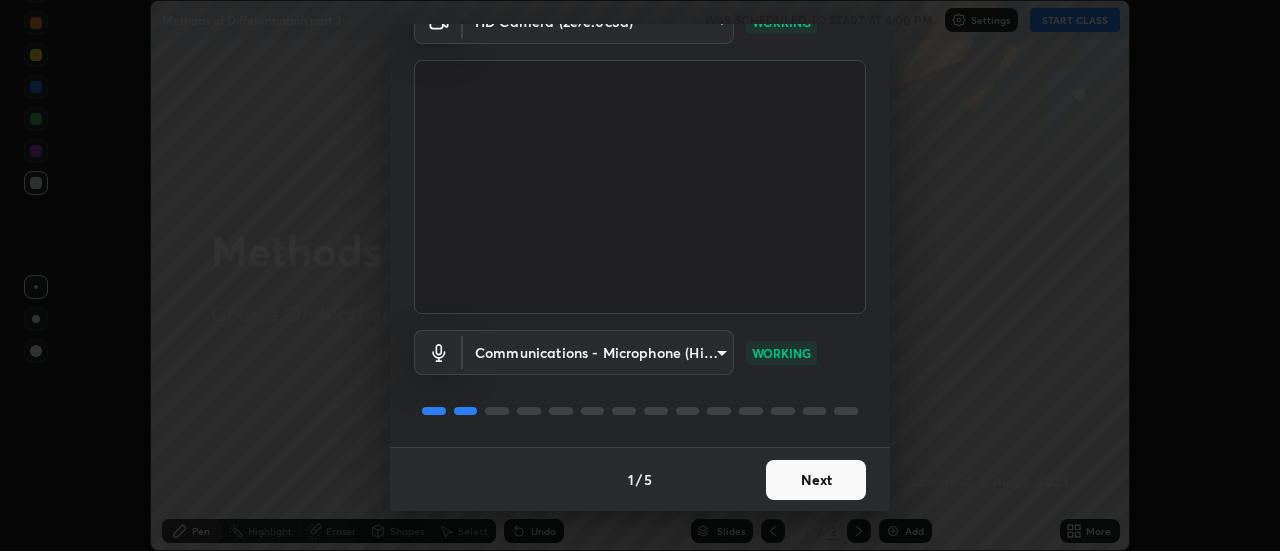 click on "Next" at bounding box center (816, 480) 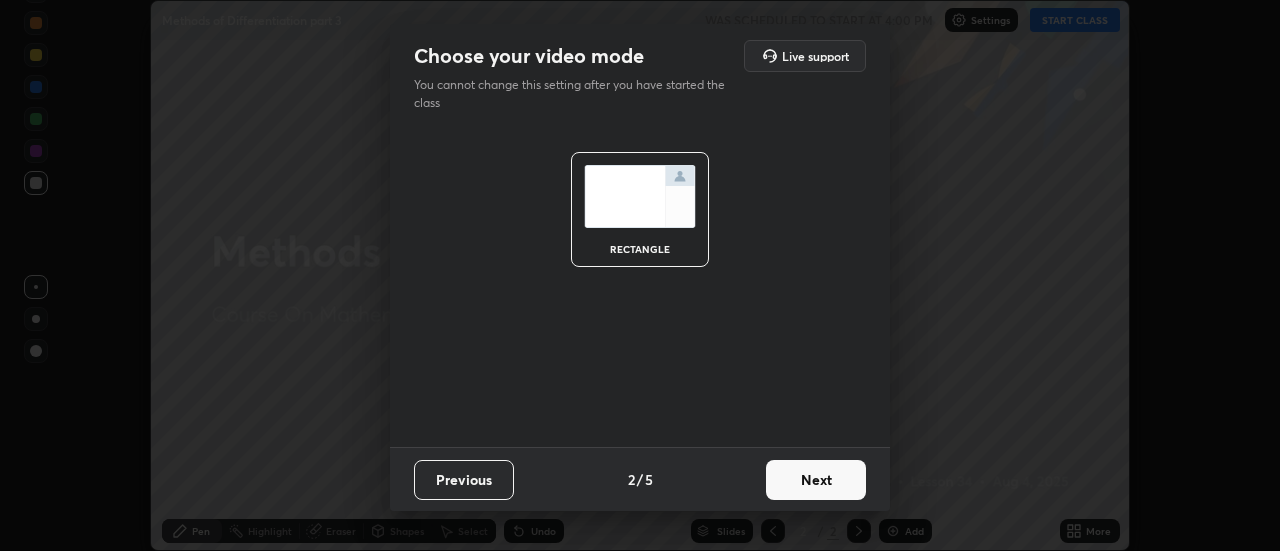 click on "Next" at bounding box center (816, 480) 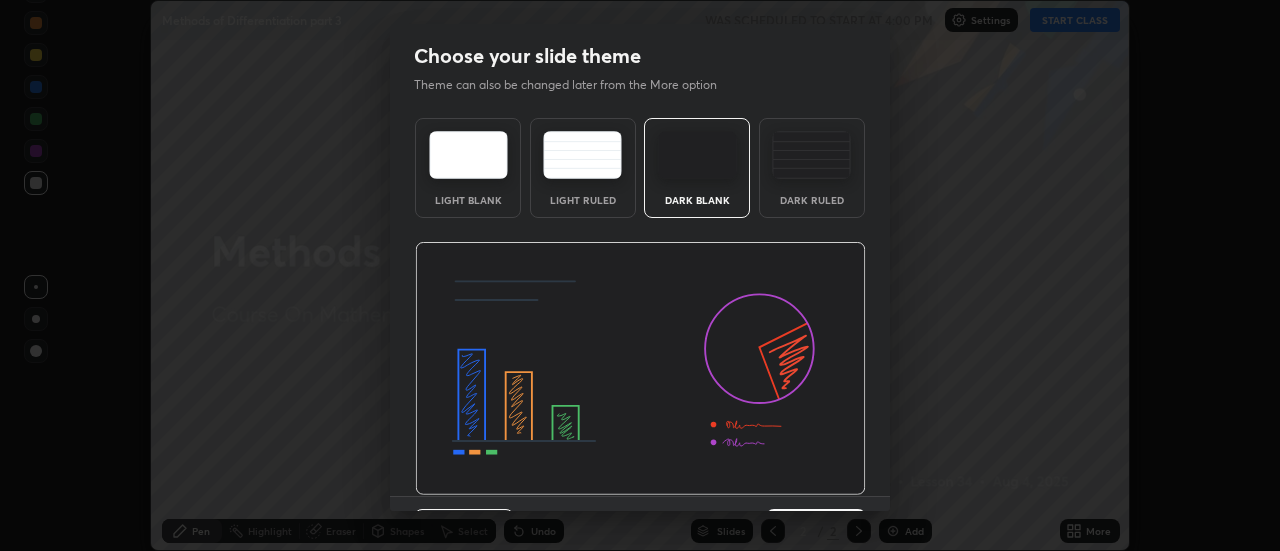 click at bounding box center (640, 369) 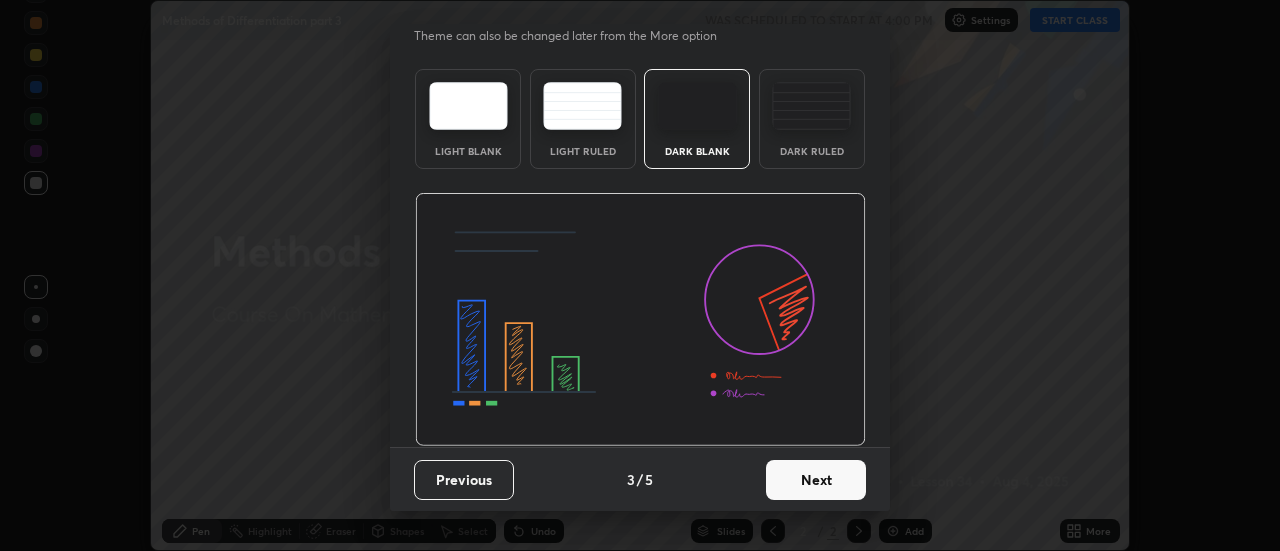 click on "Next" at bounding box center [816, 480] 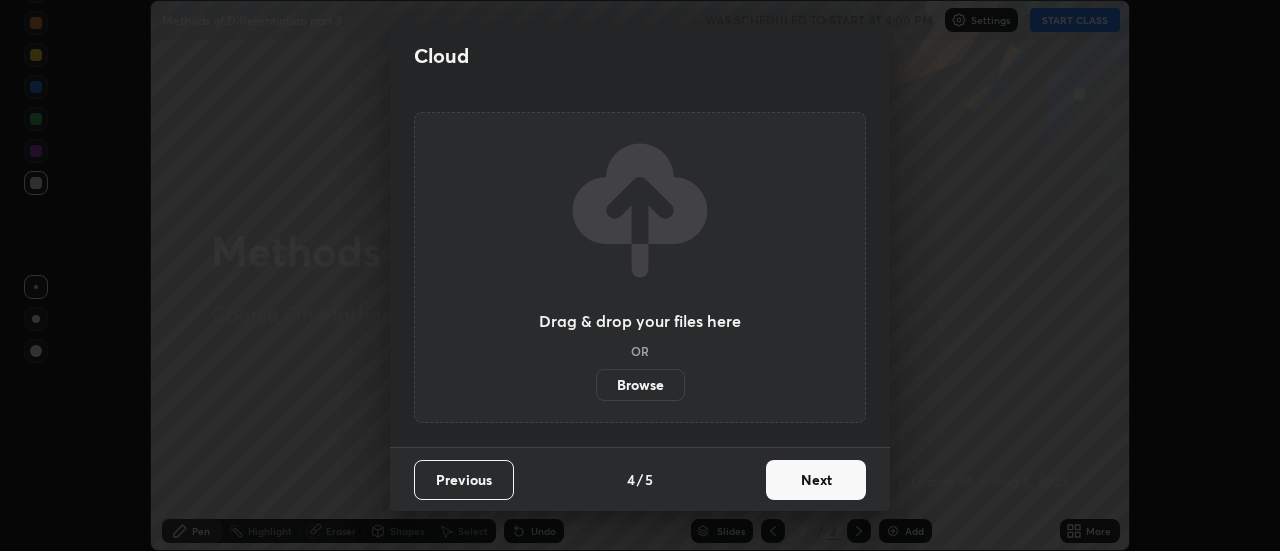 click on "Next" at bounding box center [816, 480] 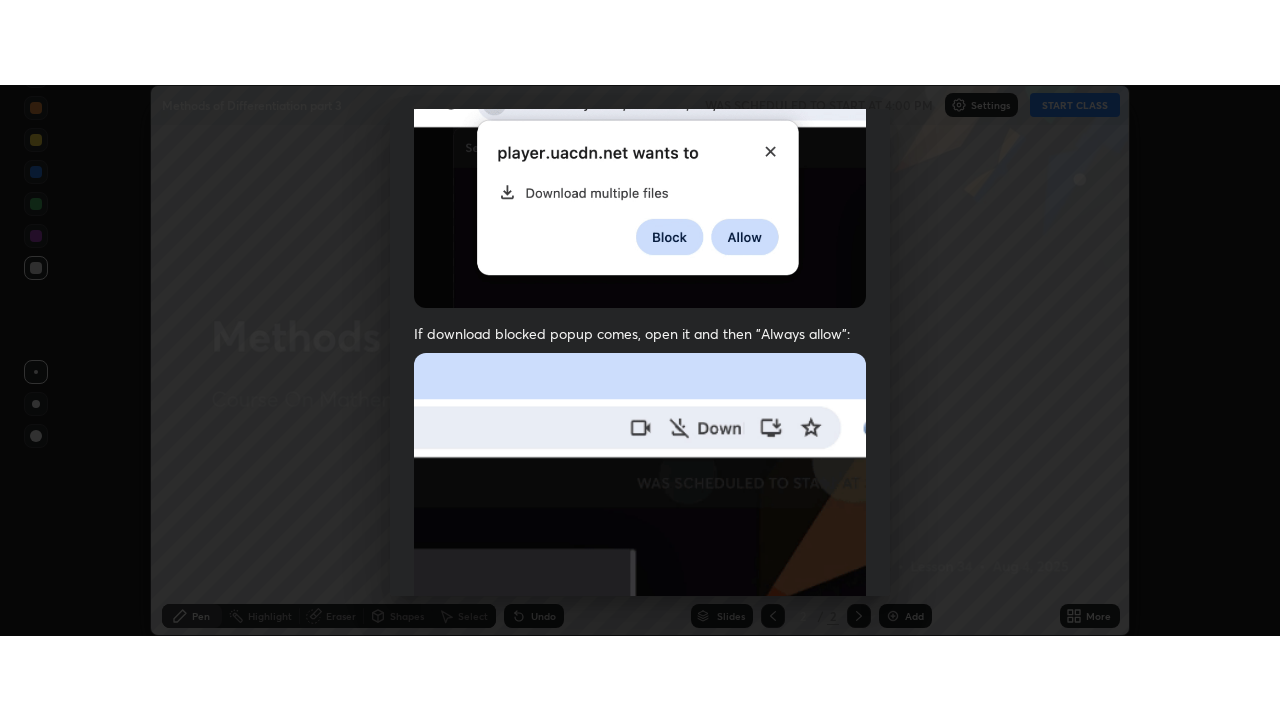 scroll, scrollTop: 513, scrollLeft: 0, axis: vertical 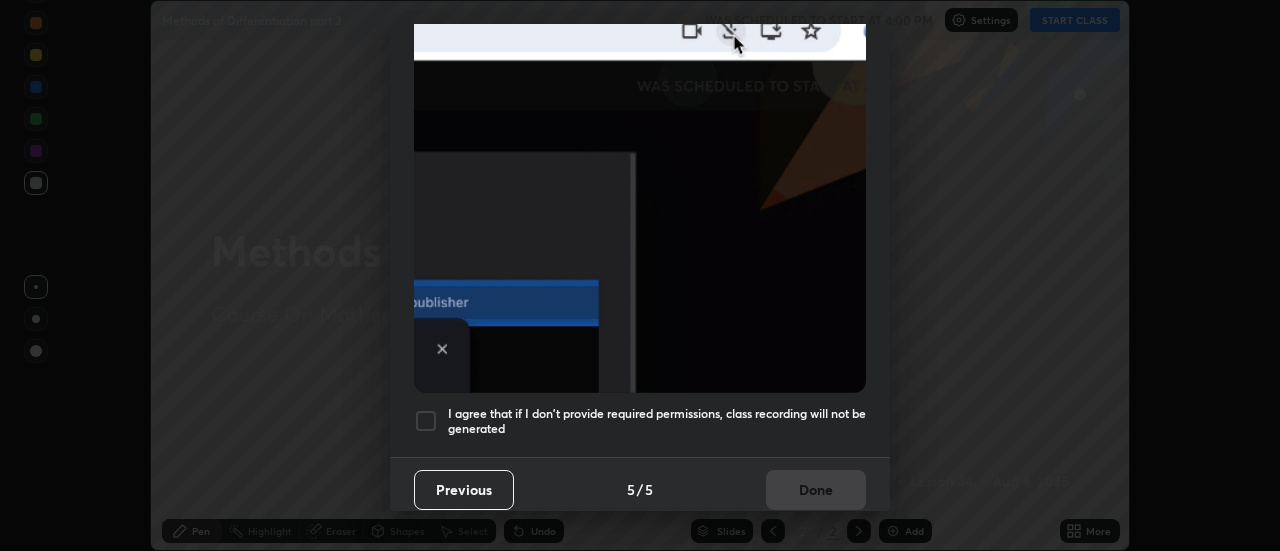 click on "I agree that if I don't provide required permissions, class recording will not be generated" at bounding box center (657, 421) 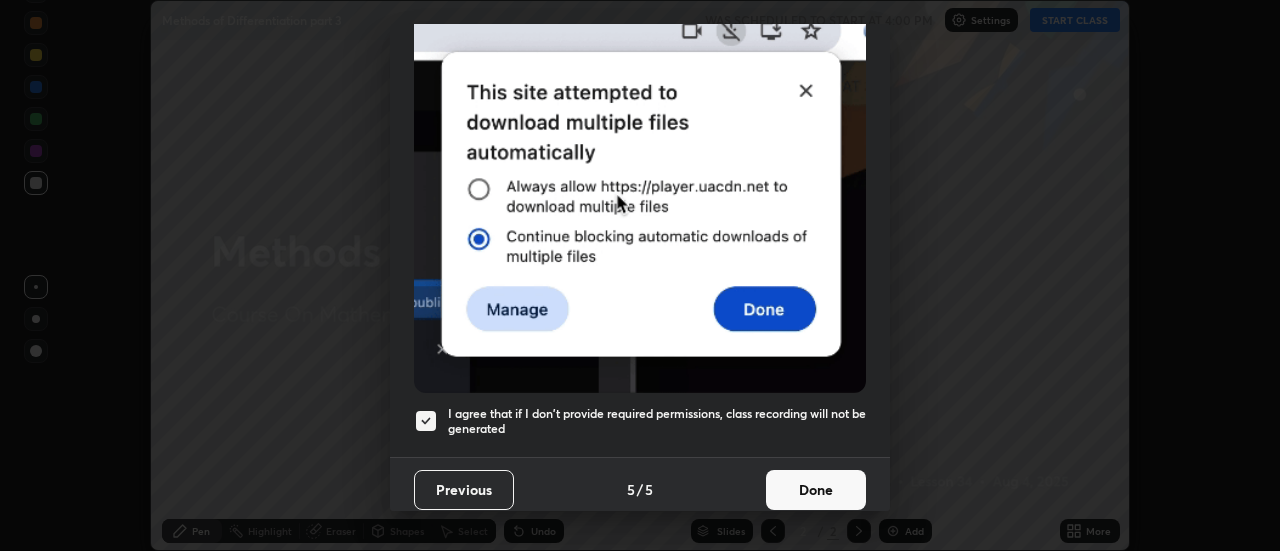click on "Done" at bounding box center [816, 490] 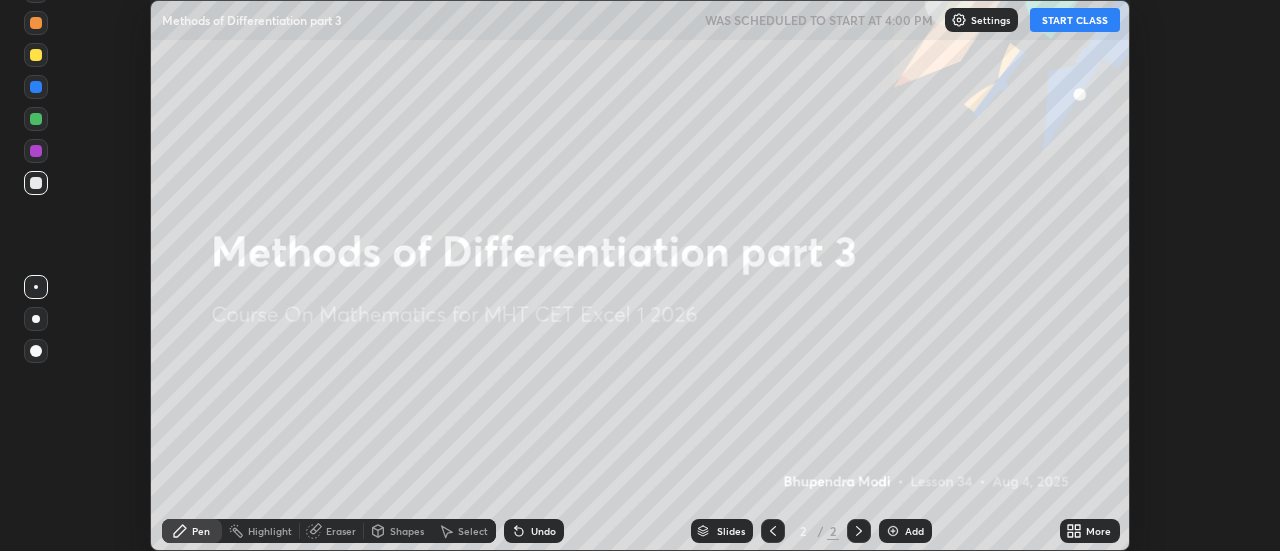 click 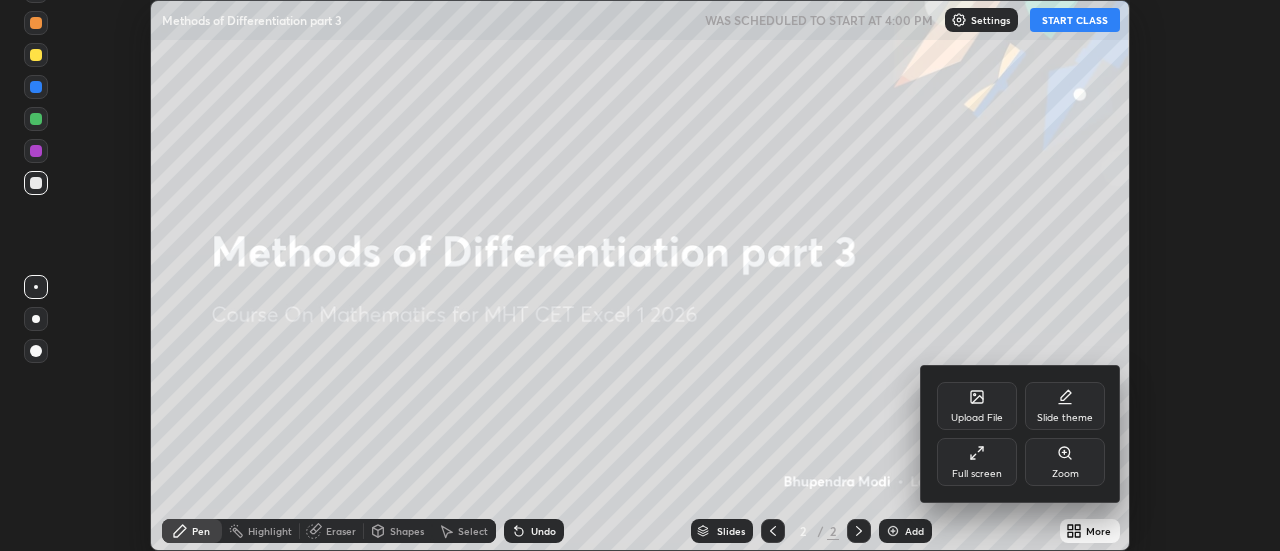 click on "Full screen" at bounding box center (977, 462) 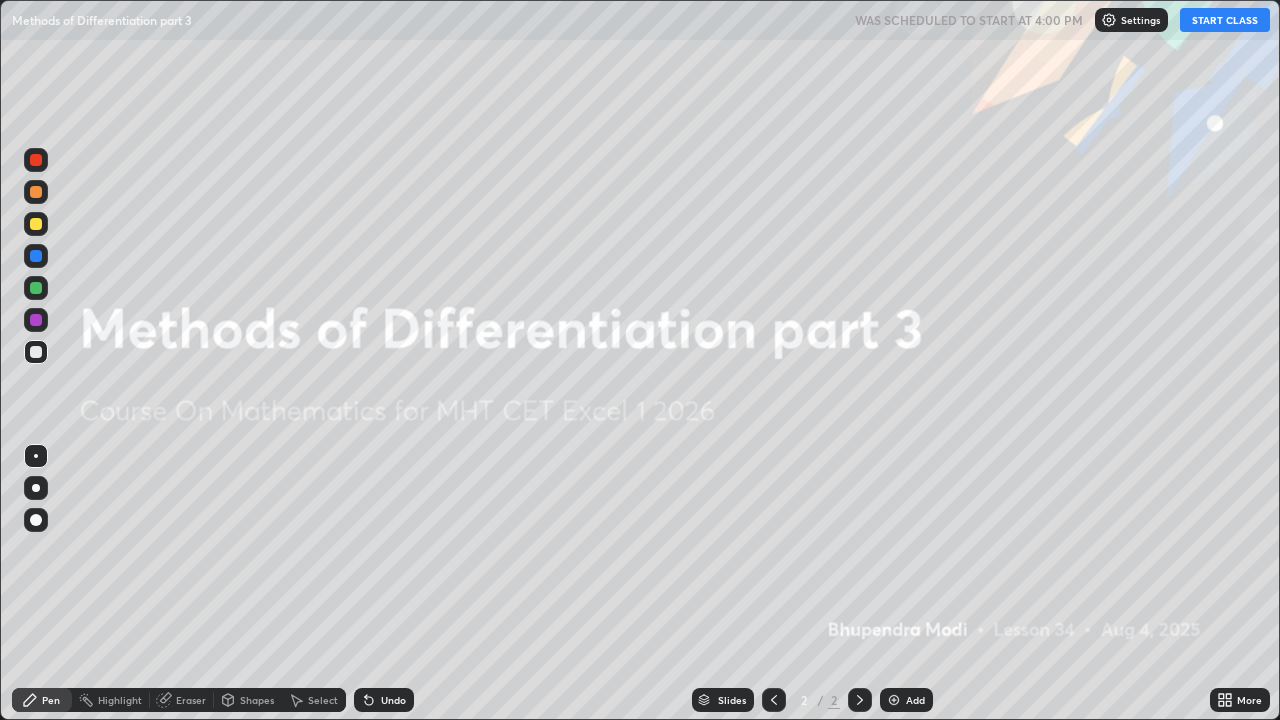 scroll, scrollTop: 99280, scrollLeft: 98720, axis: both 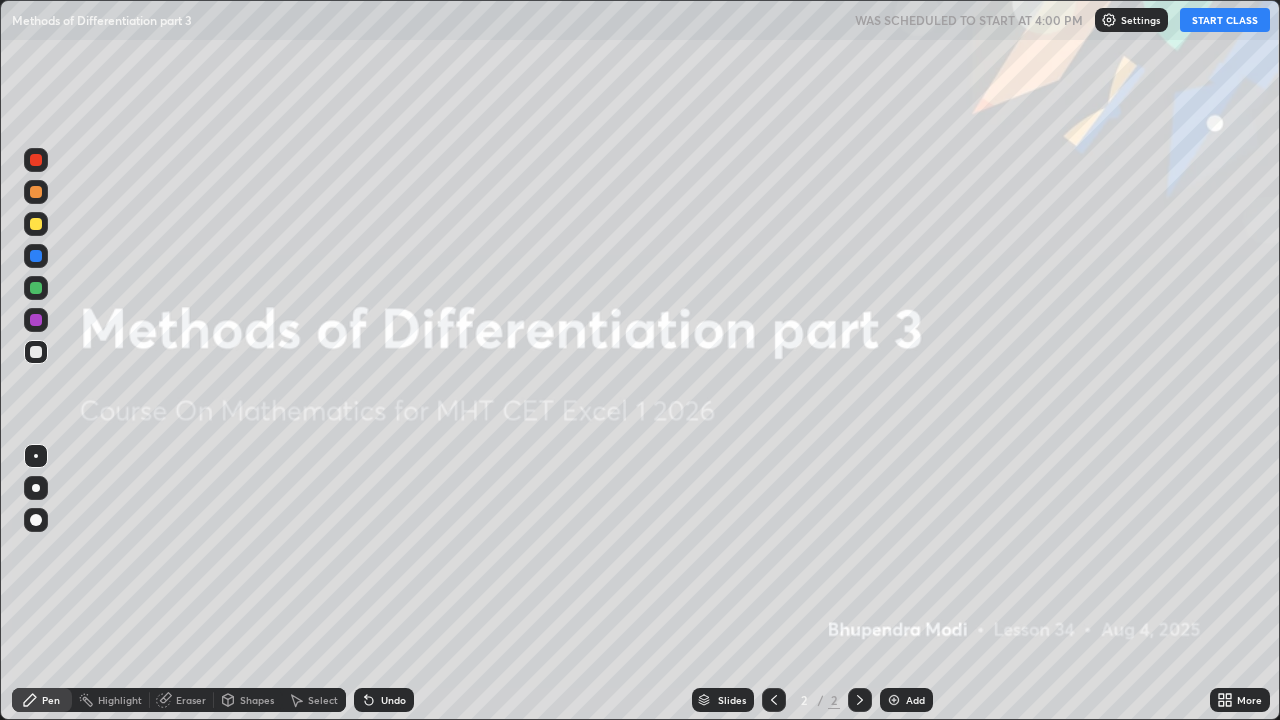 click on "START CLASS" at bounding box center [1225, 20] 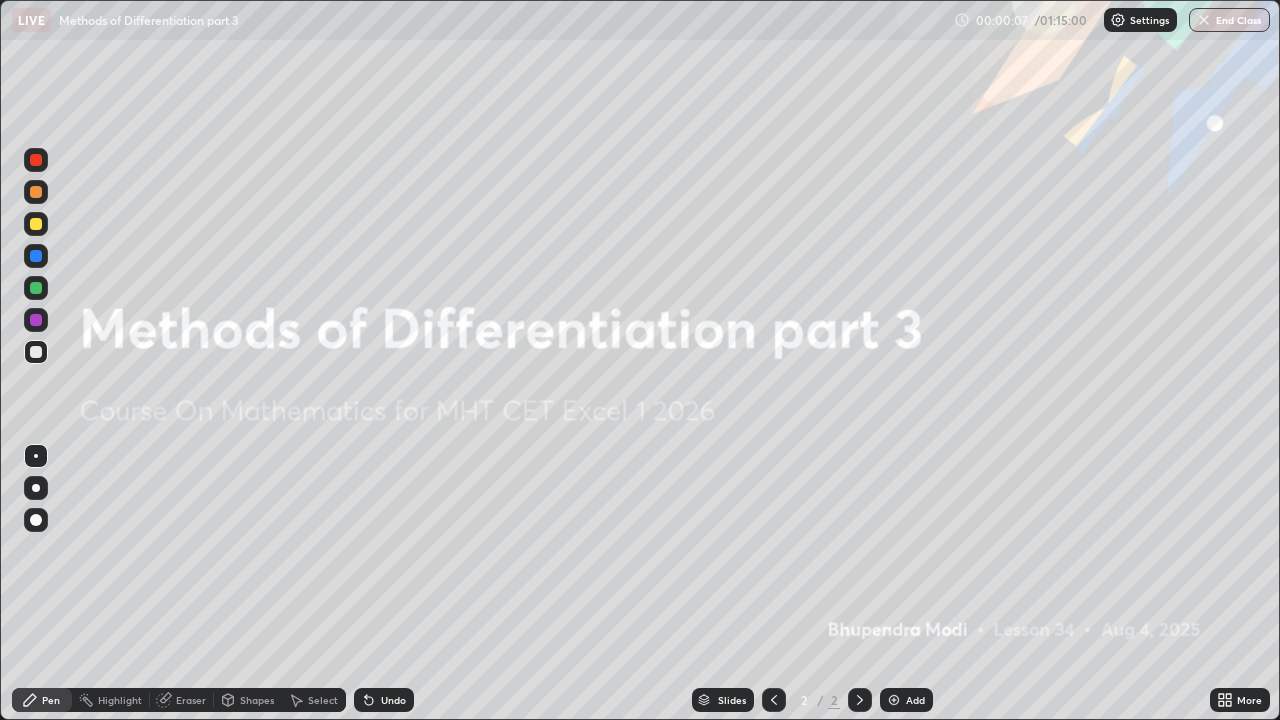click at bounding box center [894, 700] 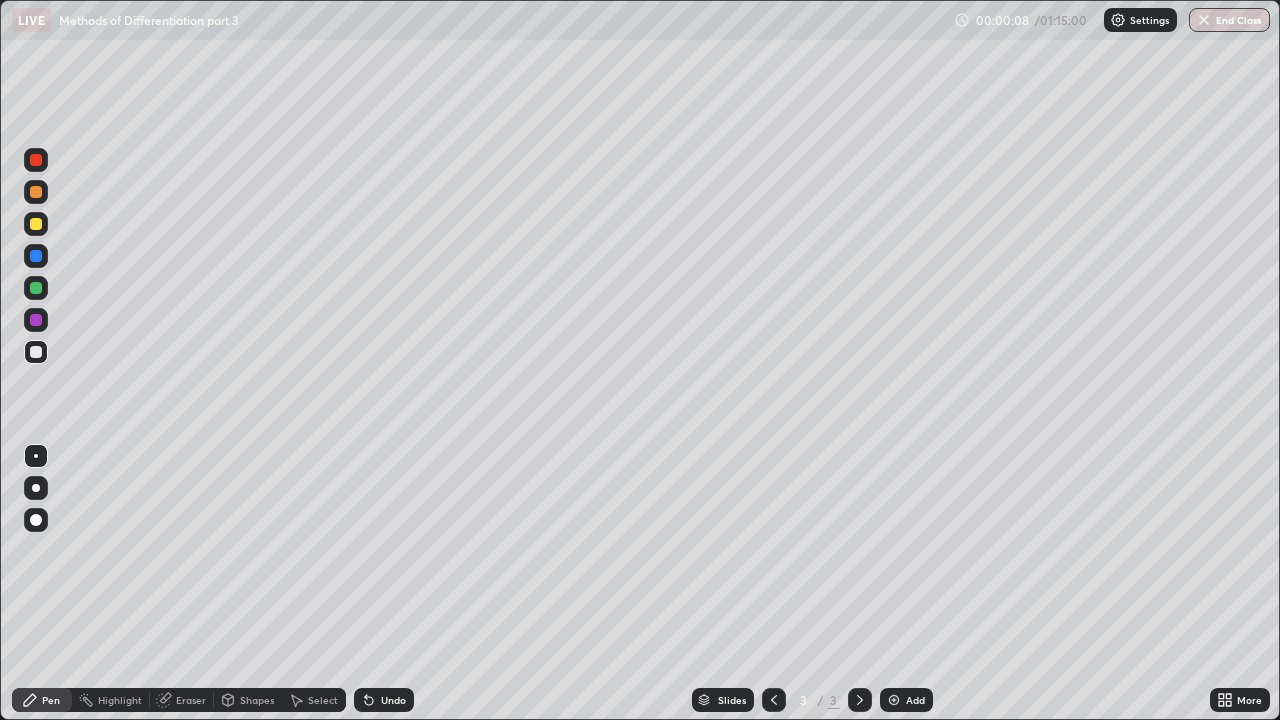click 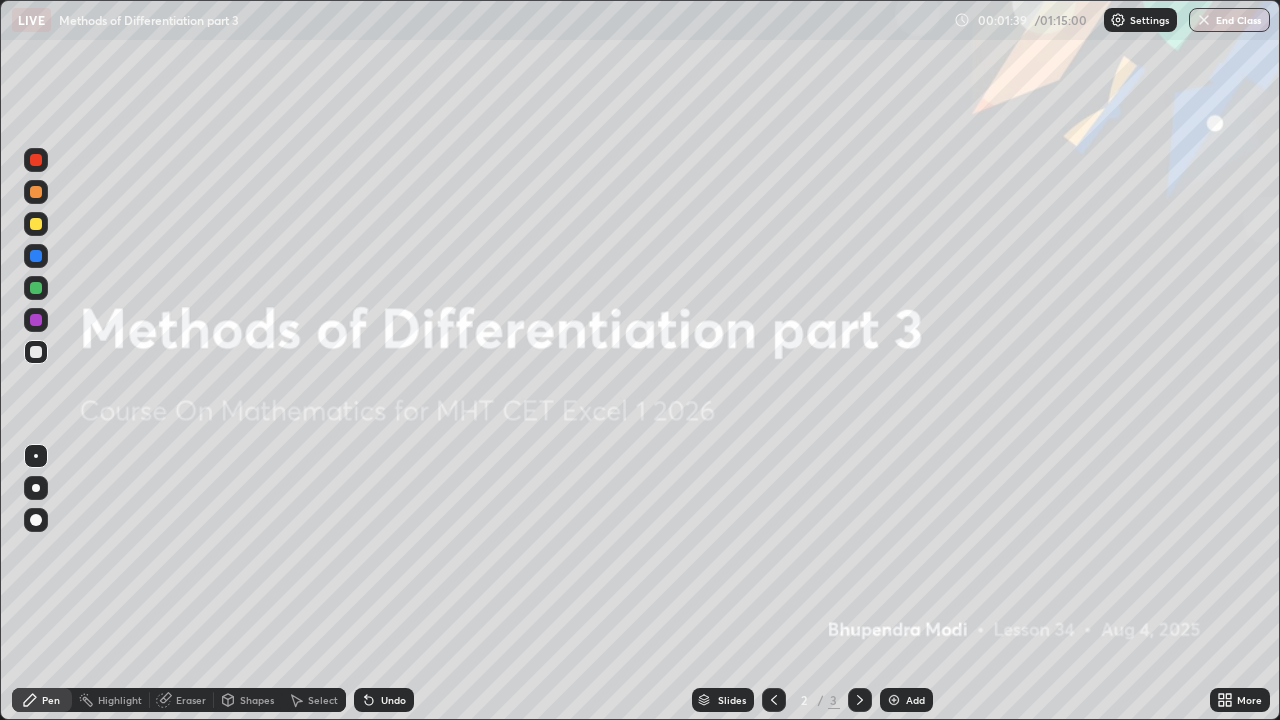 click at bounding box center [894, 700] 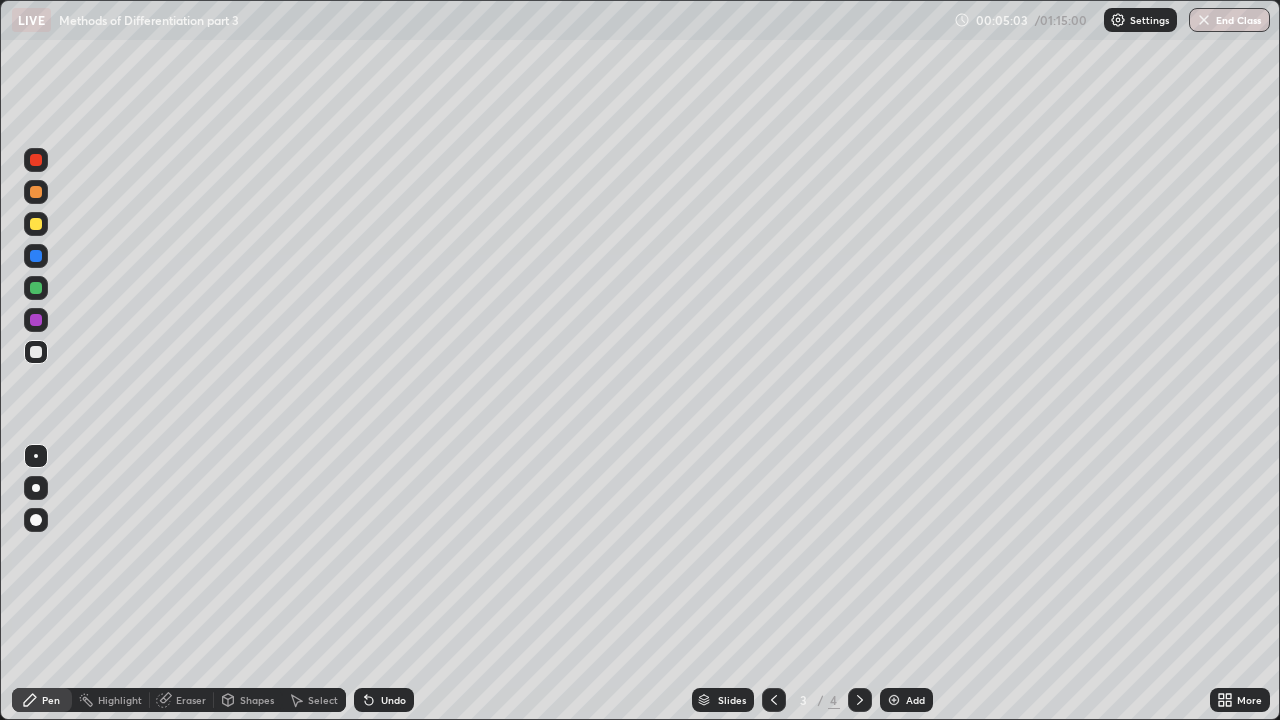 click on "Eraser" at bounding box center (191, 700) 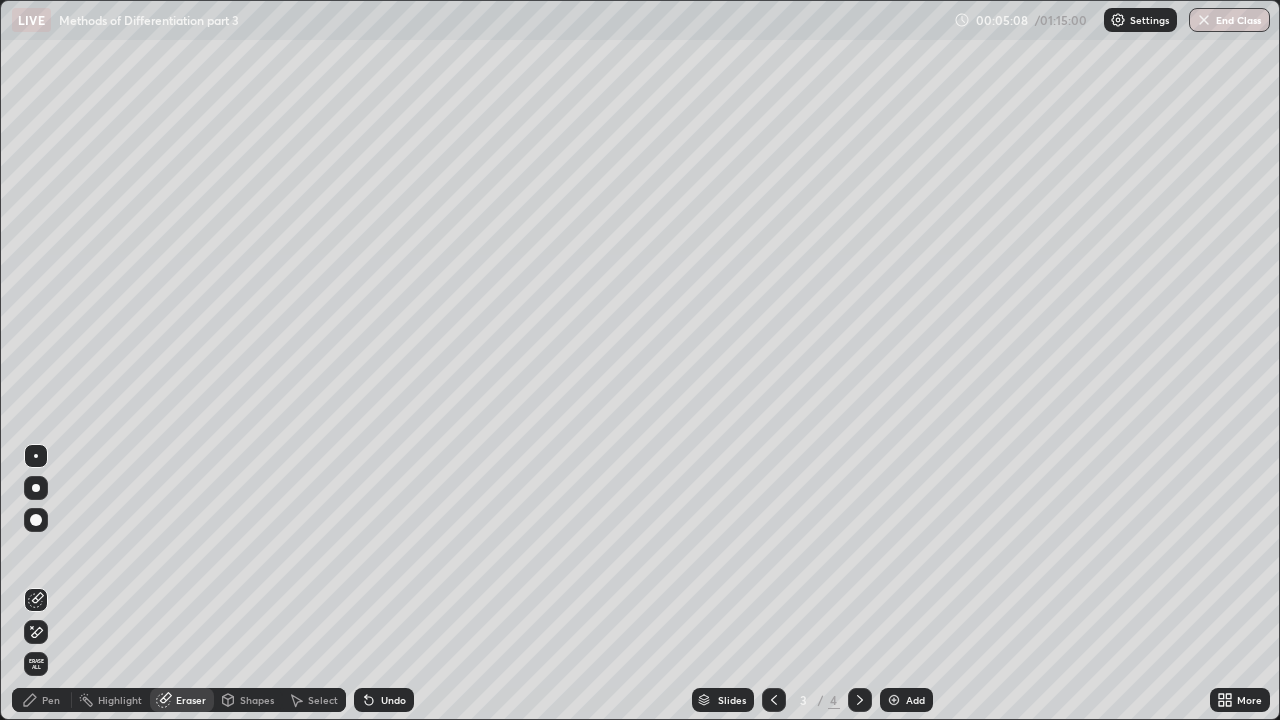click on "Pen" at bounding box center [51, 700] 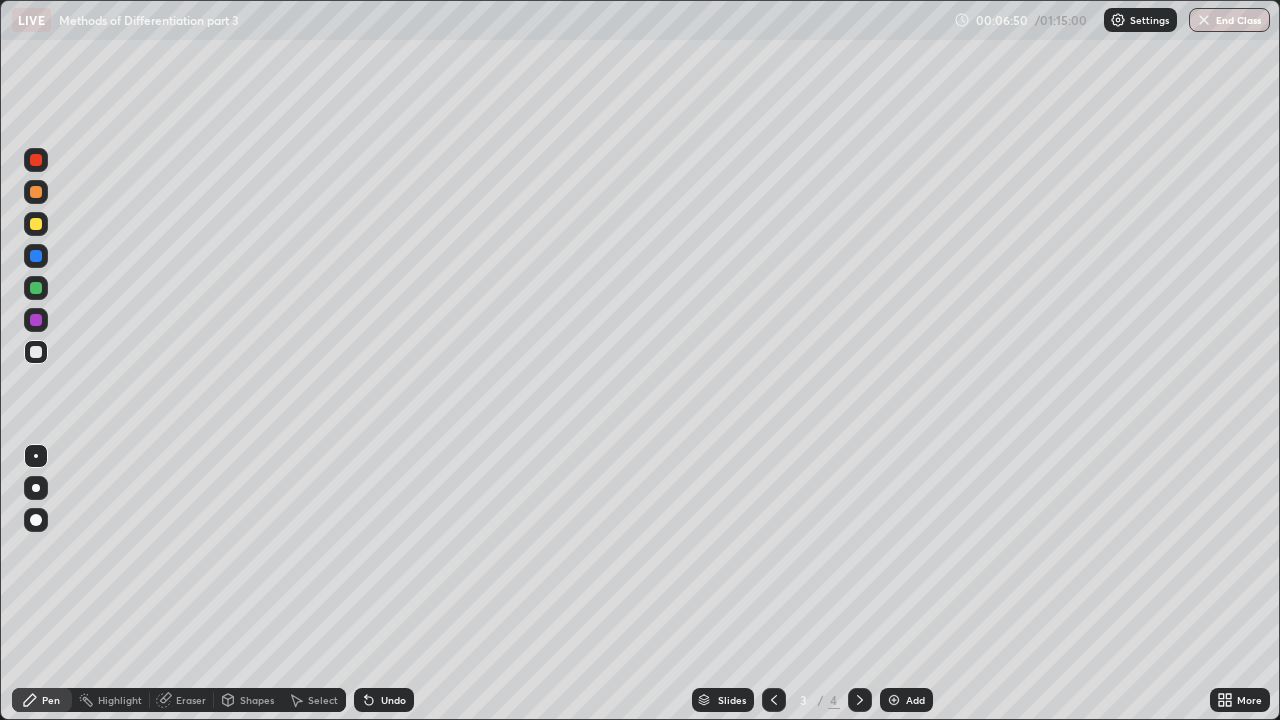 click 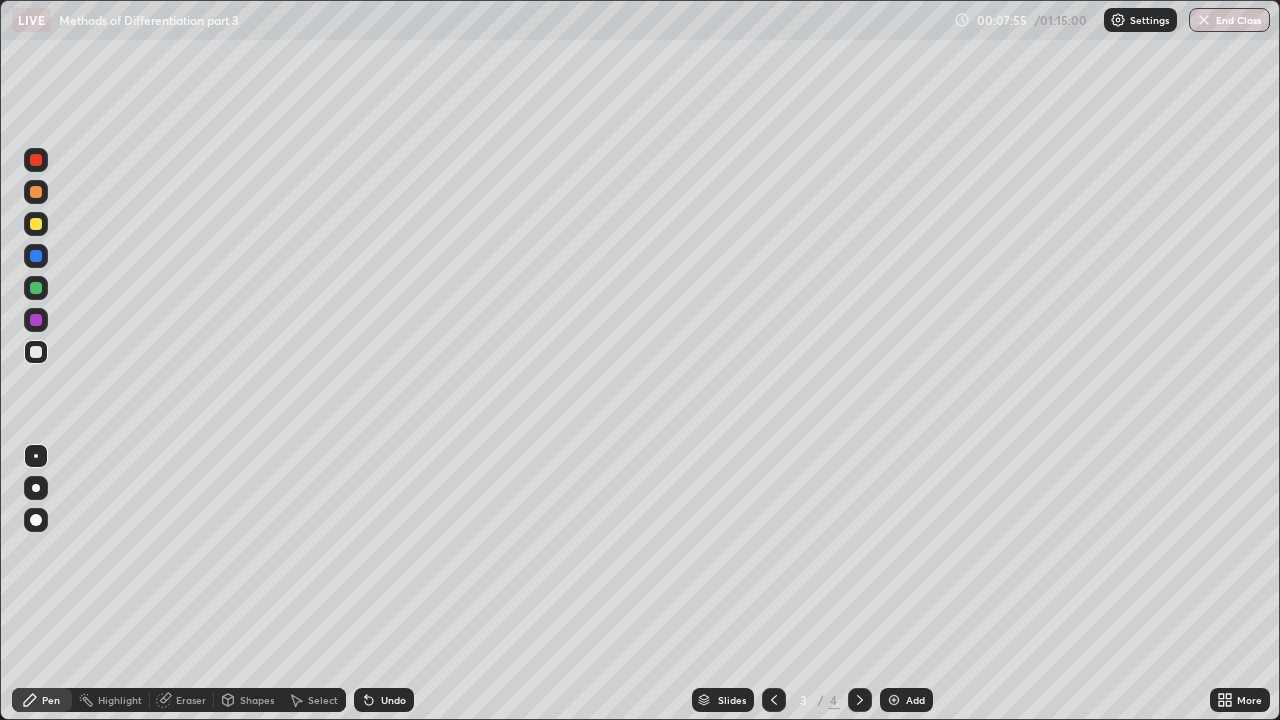 click on "Eraser" at bounding box center [191, 700] 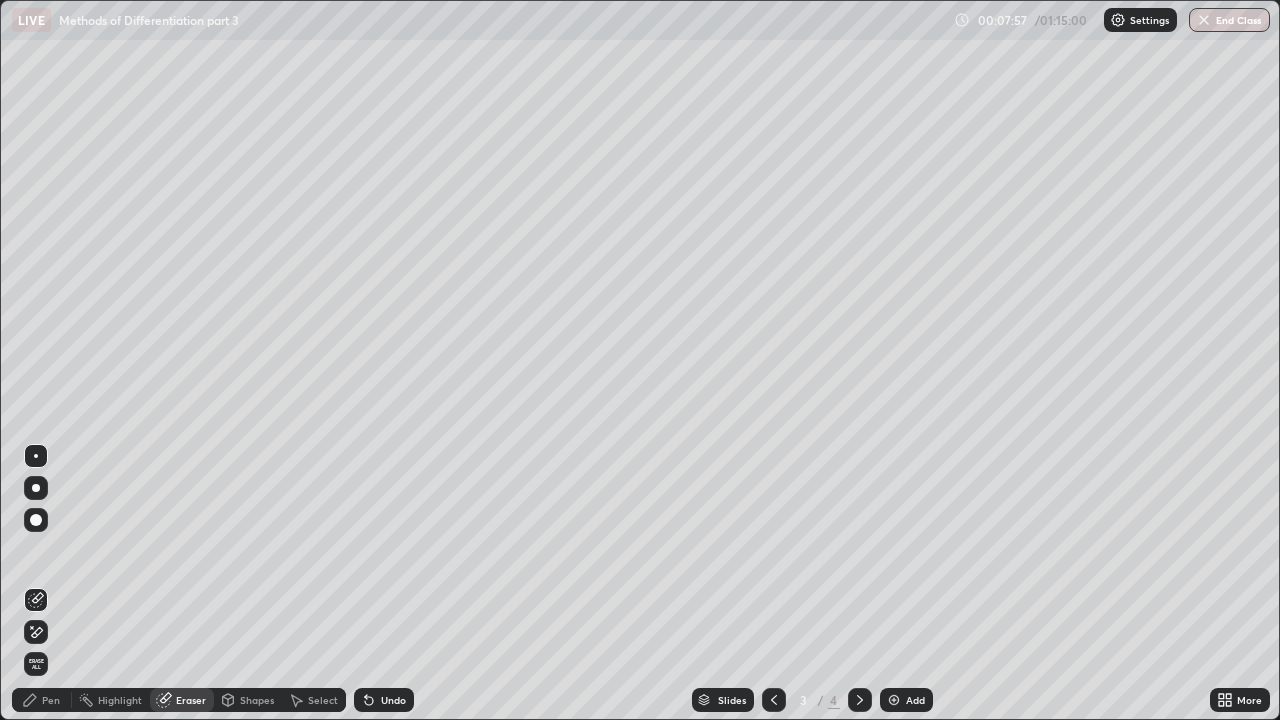 click at bounding box center (36, 520) 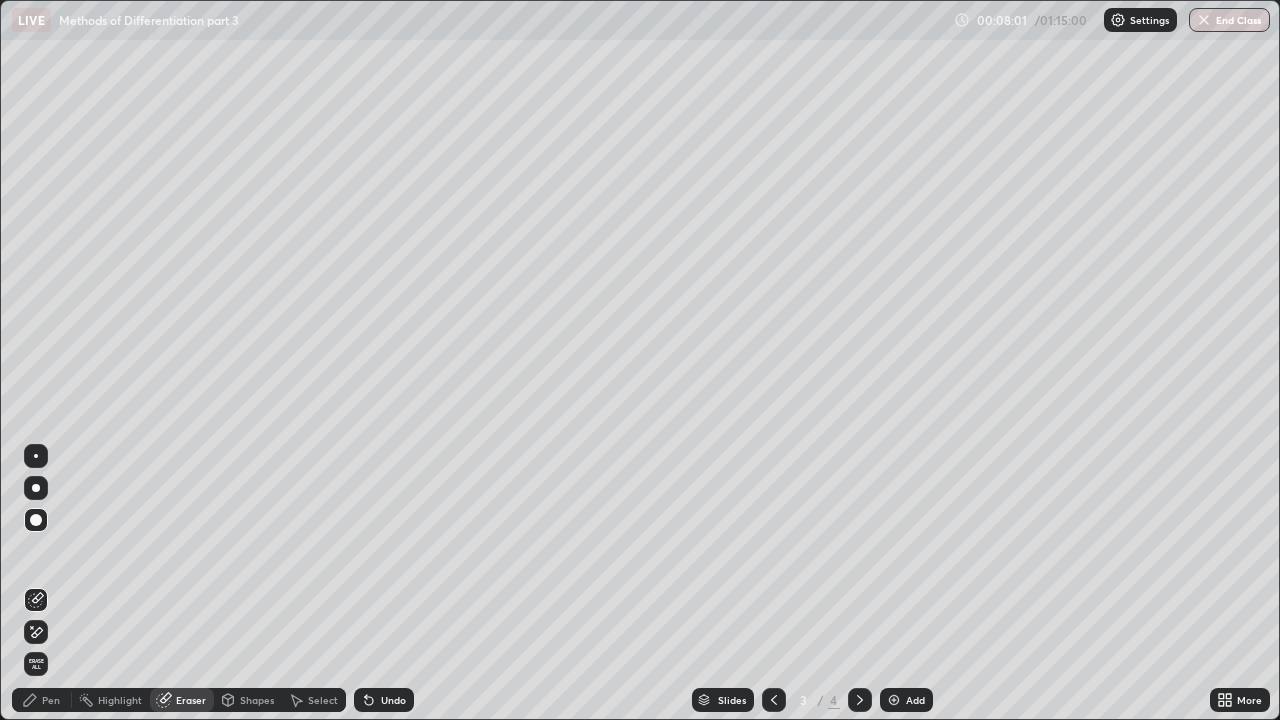 click at bounding box center [36, 456] 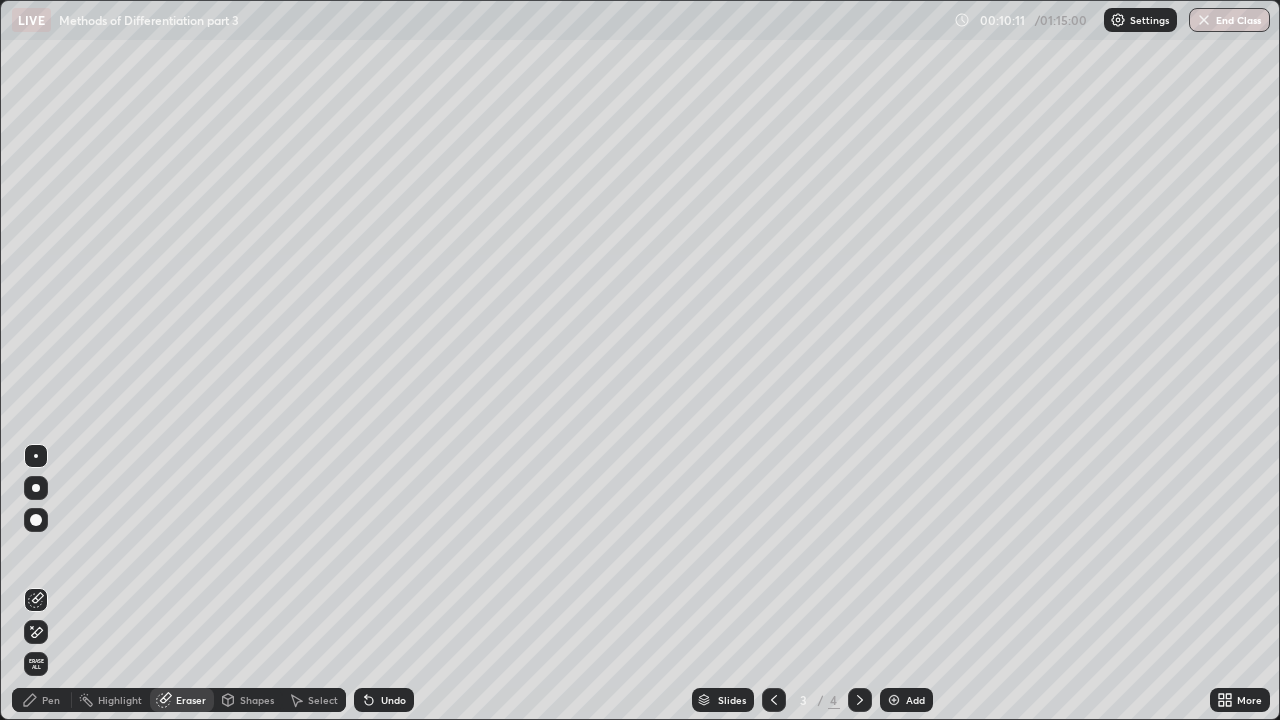 click on "Pen" at bounding box center (51, 700) 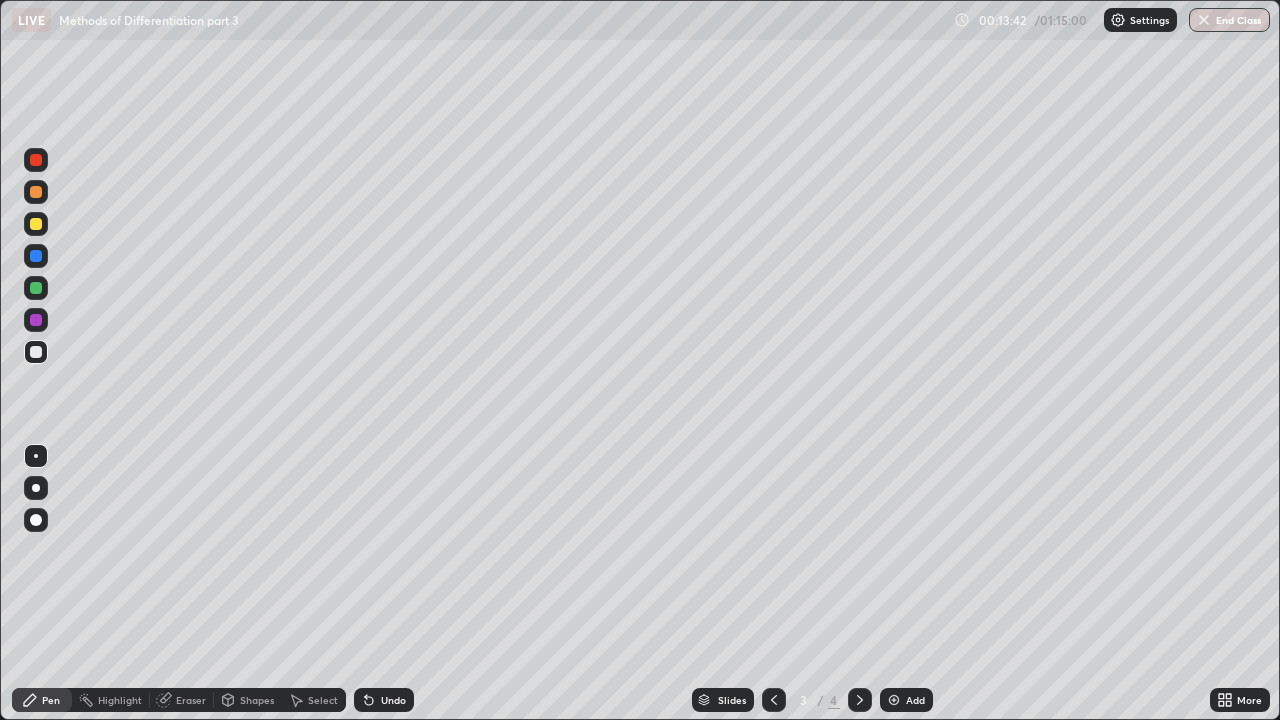 click 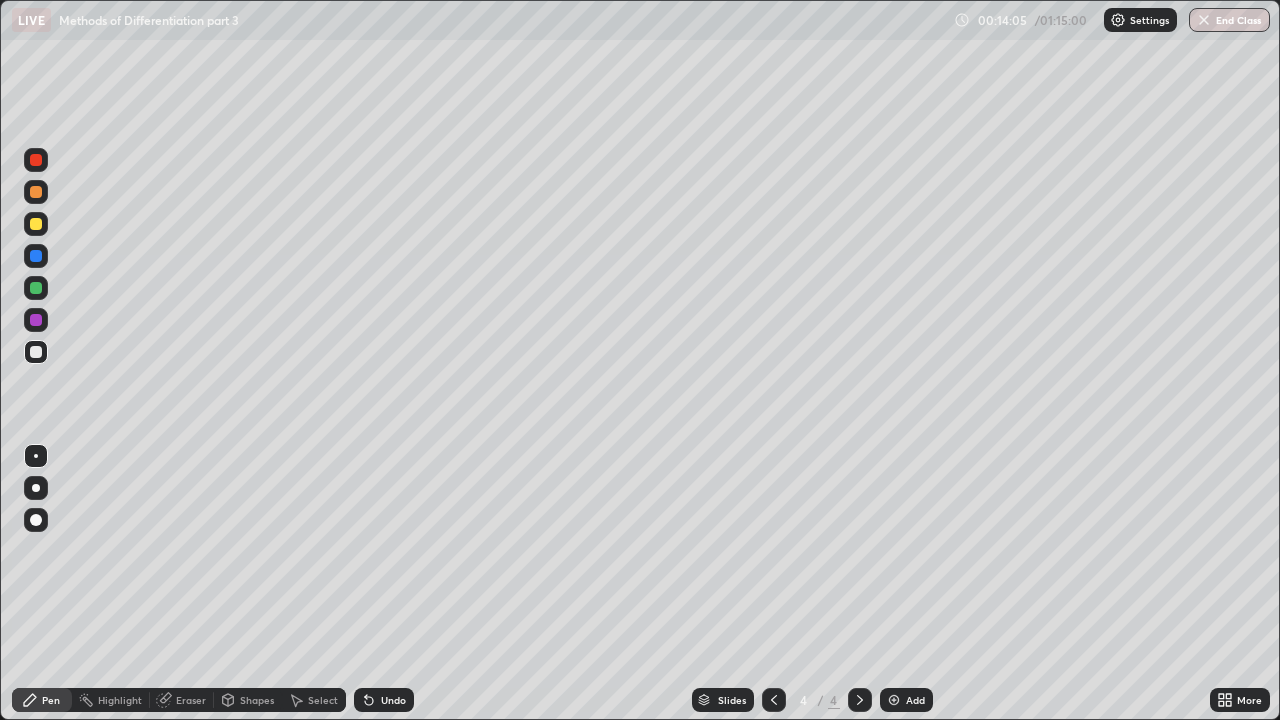 click on "Eraser" at bounding box center [191, 700] 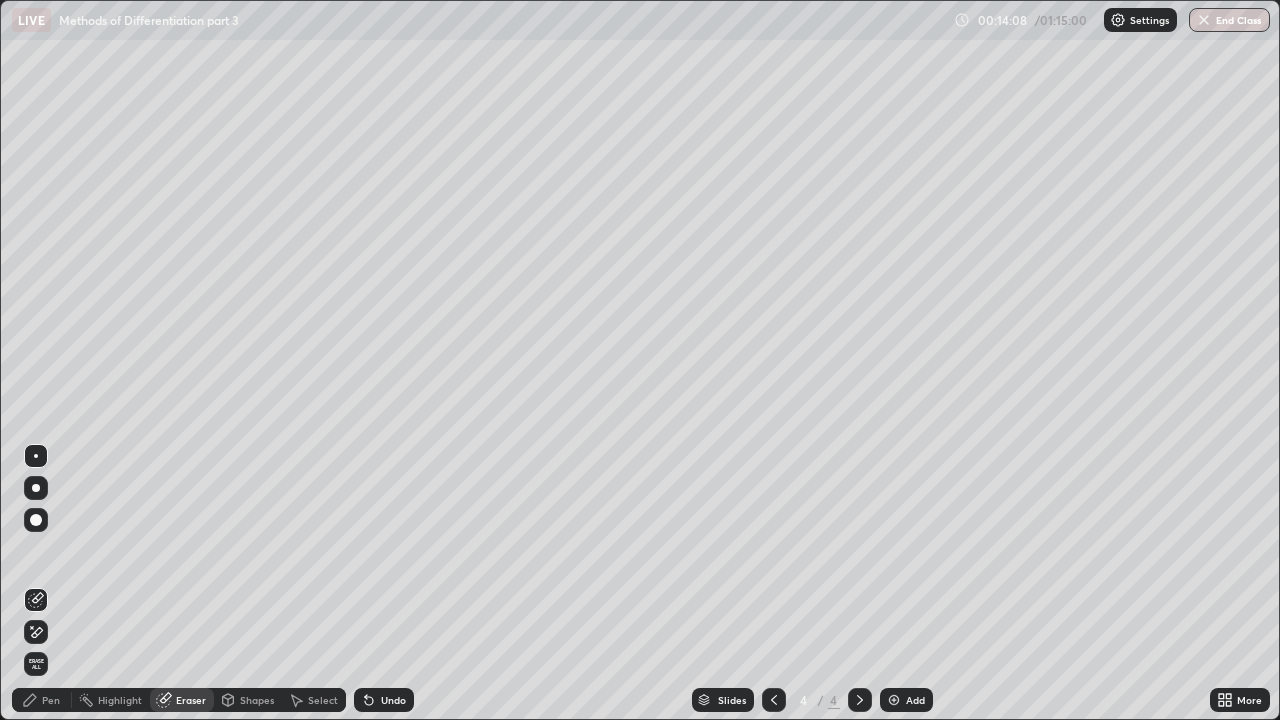 click on "Pen" at bounding box center (51, 700) 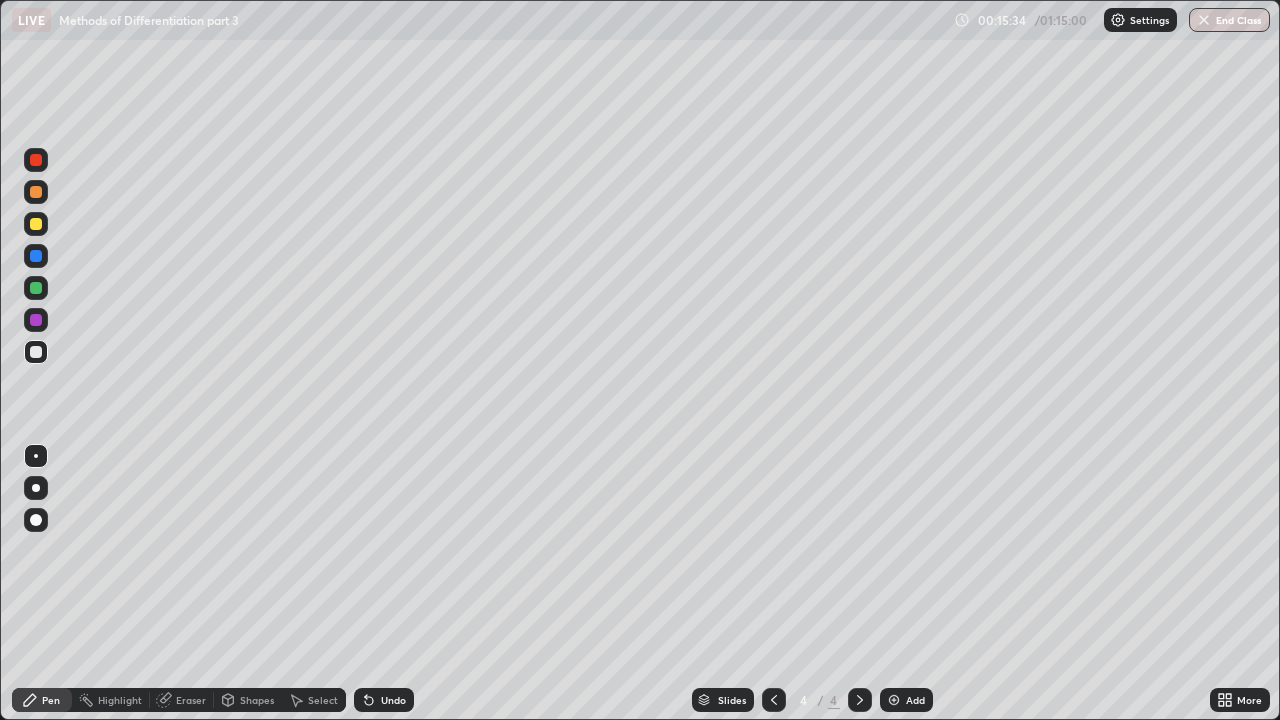 click on "Undo" at bounding box center (393, 700) 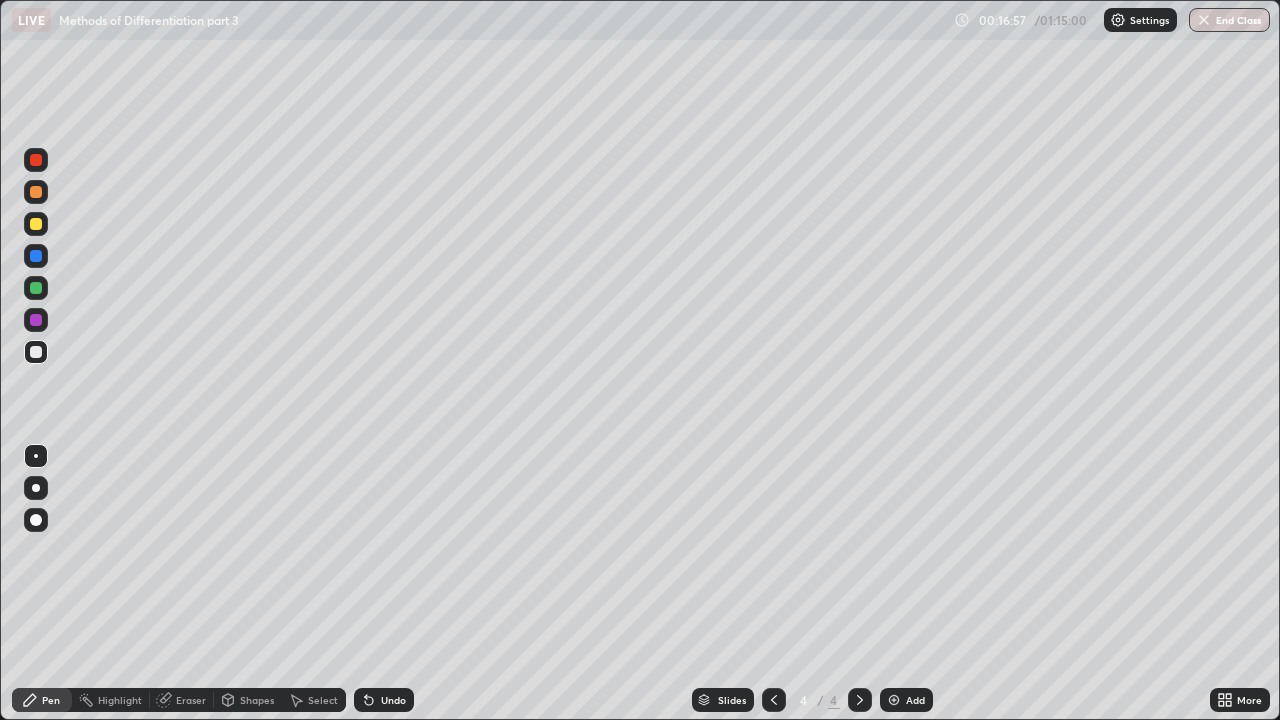 click on "Undo" at bounding box center [384, 700] 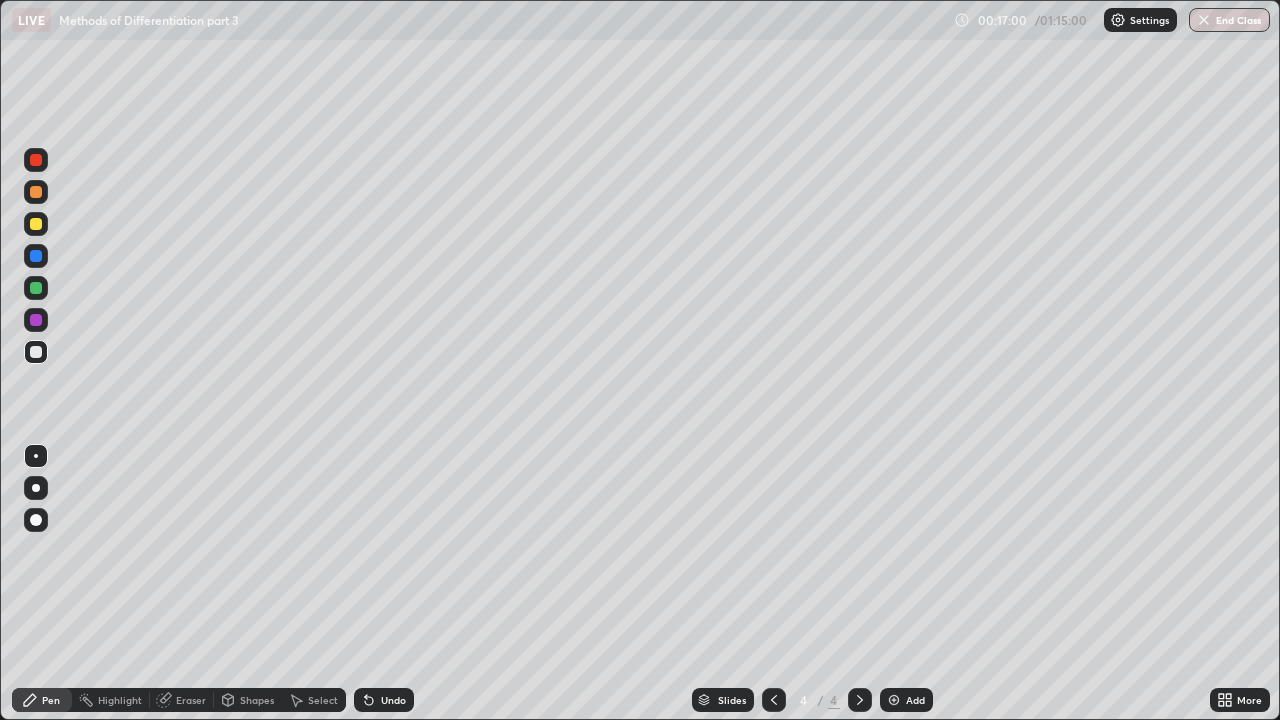 click on "Undo" at bounding box center [393, 700] 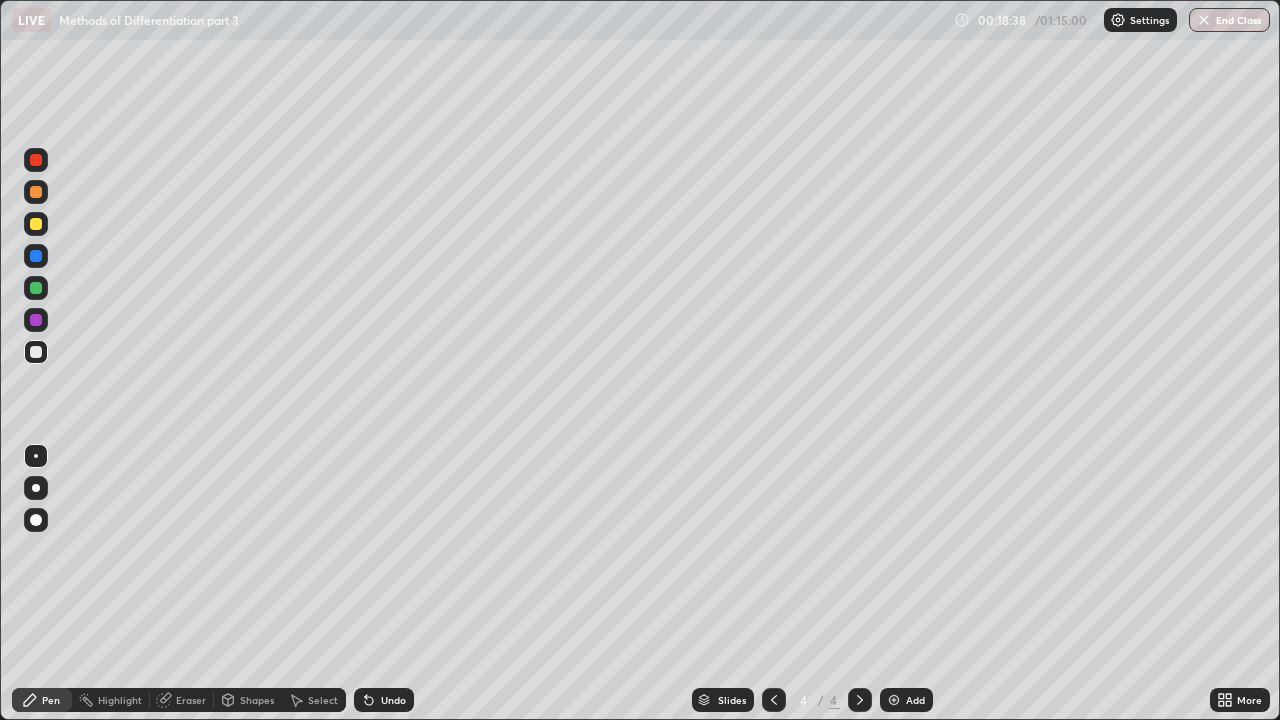 click on "Undo" at bounding box center (393, 700) 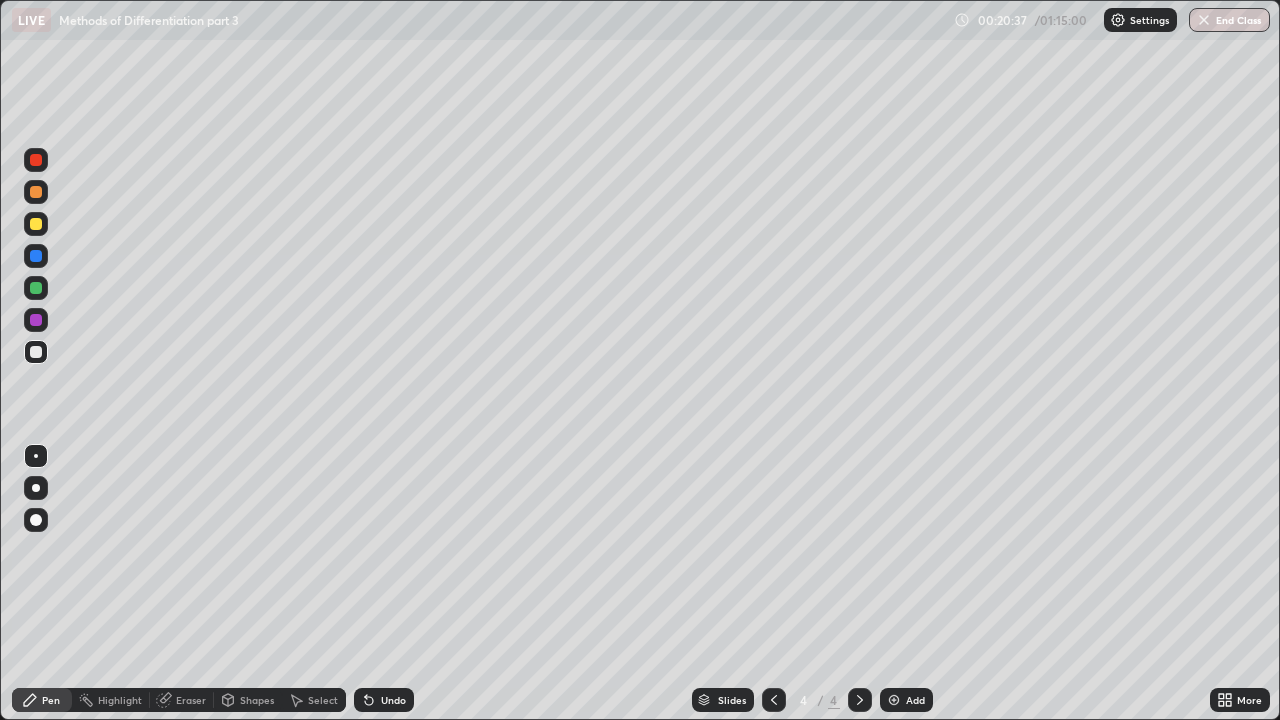 click on "Select" at bounding box center [323, 700] 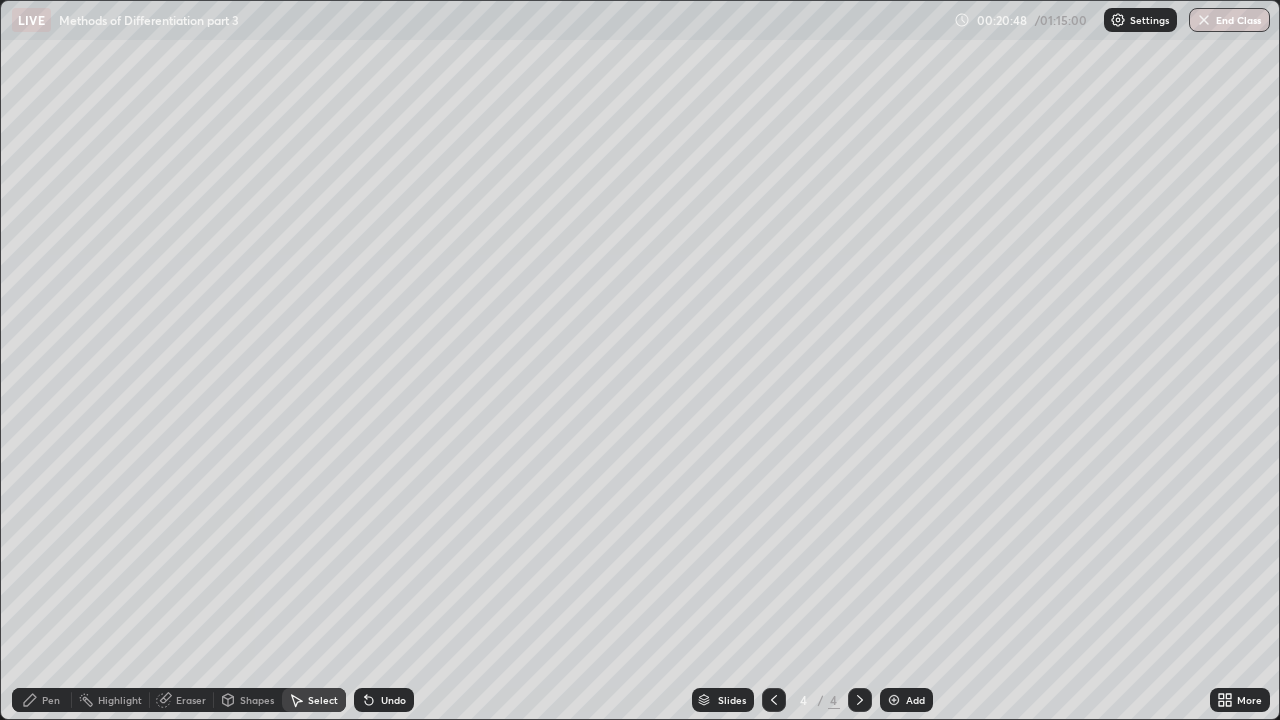 click on "0 ° Undo Copy Duplicate Duplicate to new slide Delete" at bounding box center (640, 360) 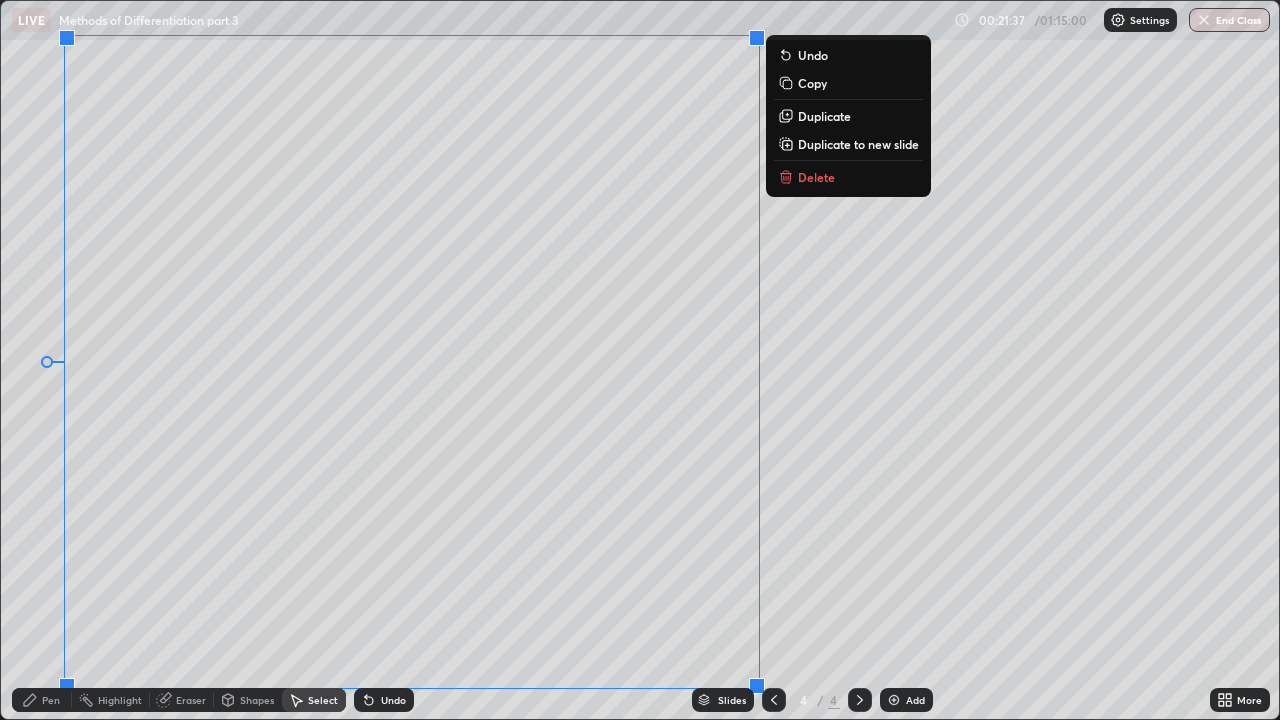 click on "0 ° Undo Copy Duplicate Duplicate to new slide Delete" at bounding box center [640, 360] 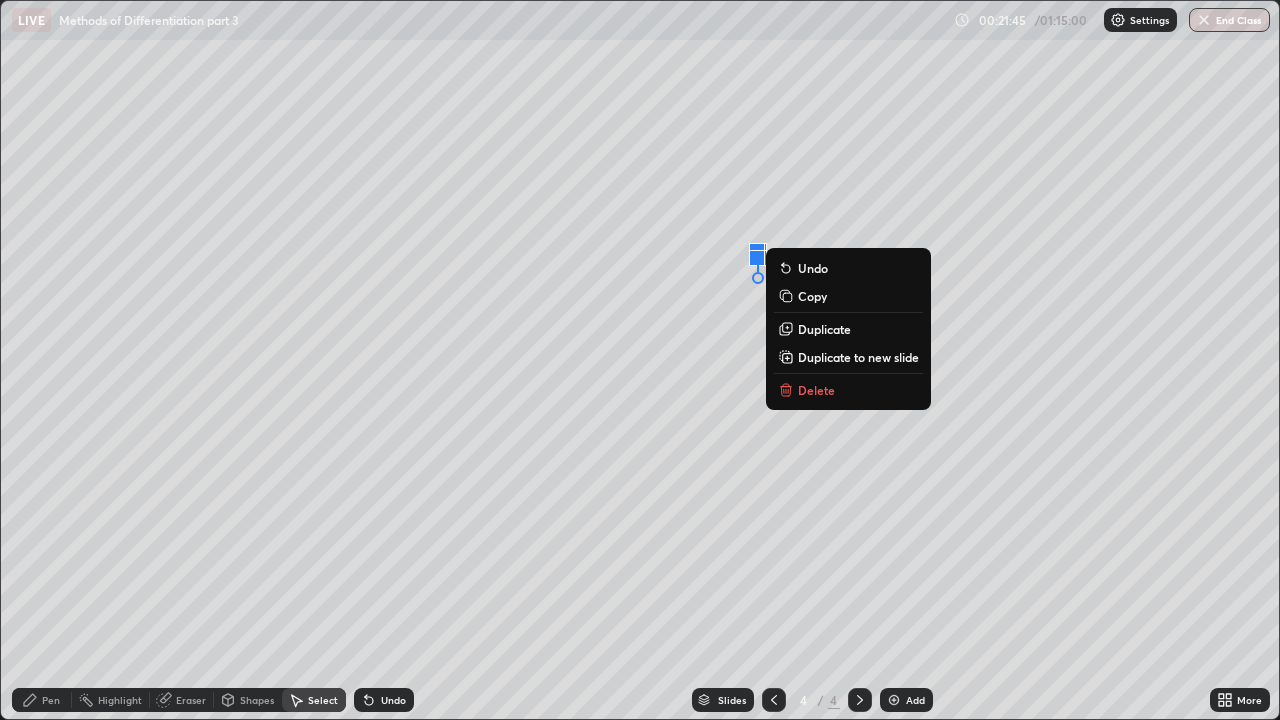 click on "0 ° Undo Copy Duplicate Duplicate to new slide Delete" at bounding box center [640, 360] 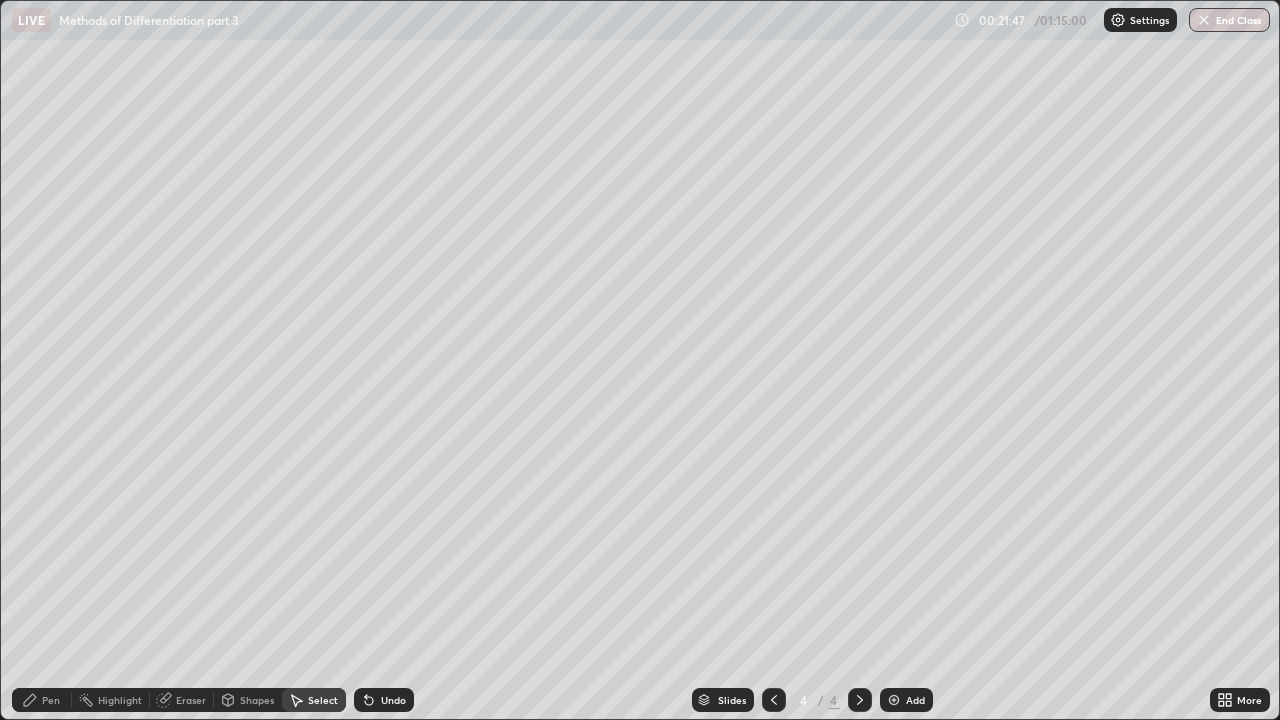 click on "Pen" at bounding box center (51, 700) 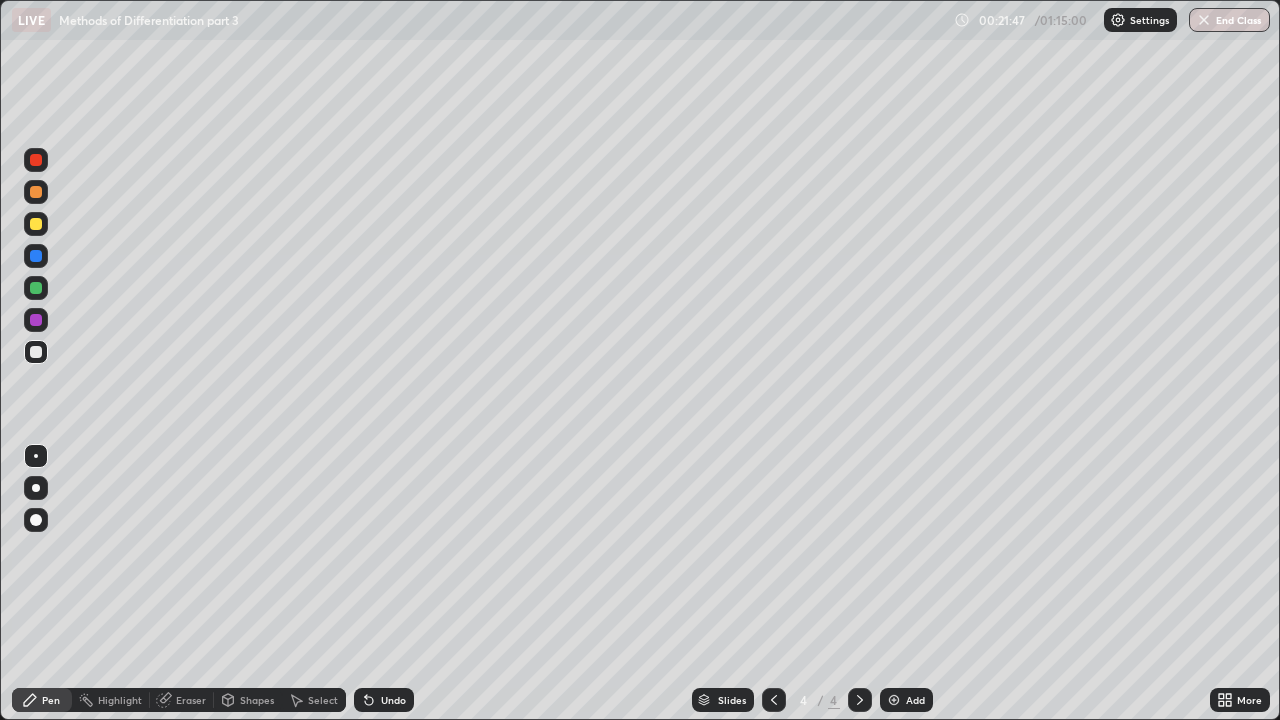 click at bounding box center [36, 352] 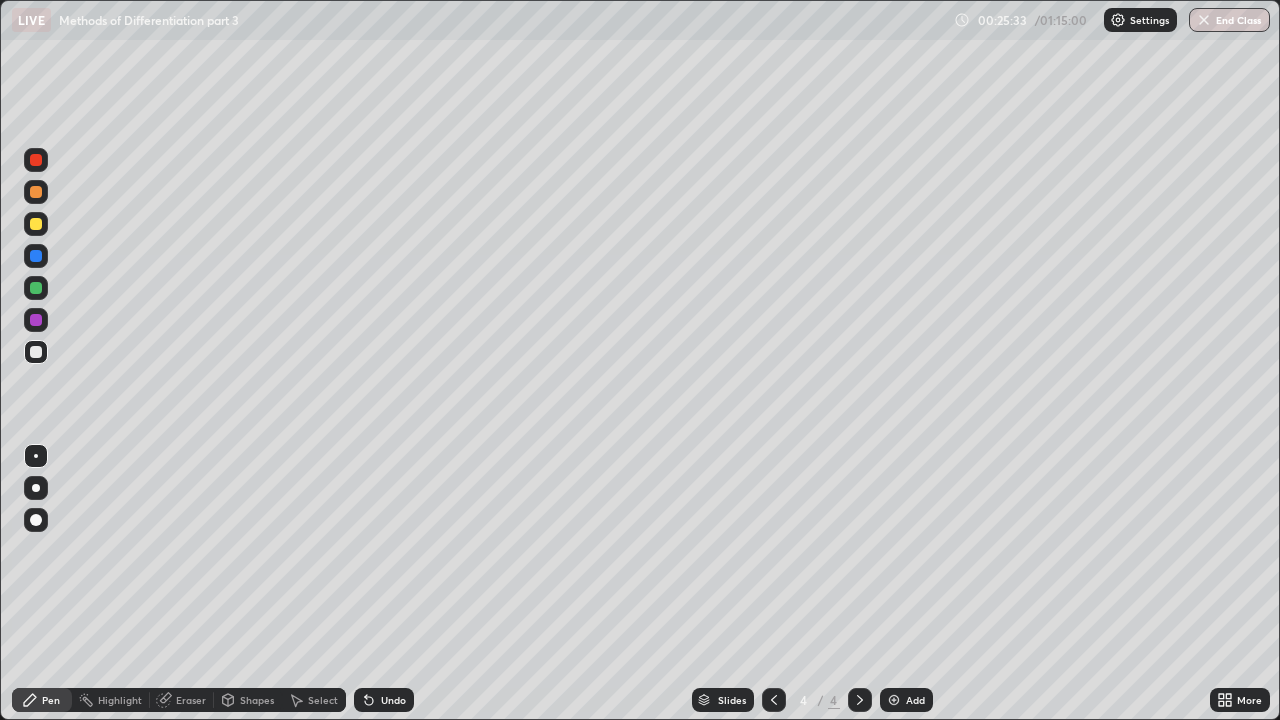 click on "Undo" at bounding box center (384, 700) 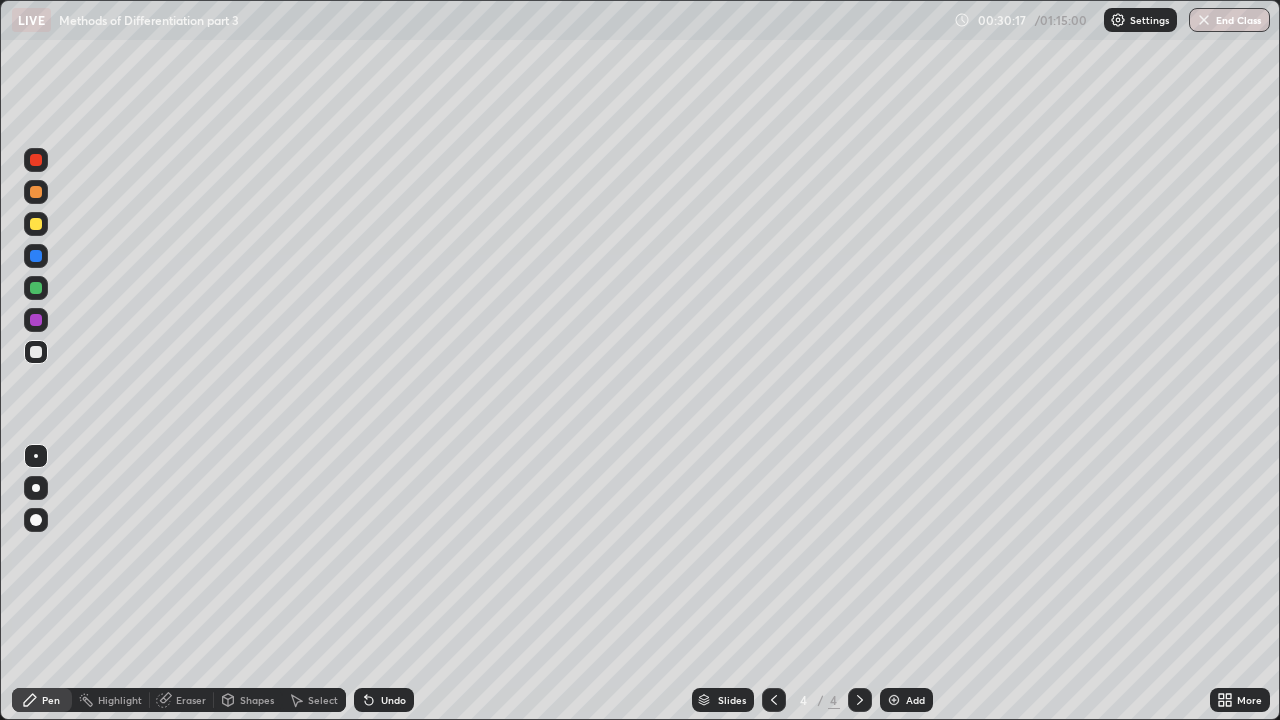 click at bounding box center [894, 700] 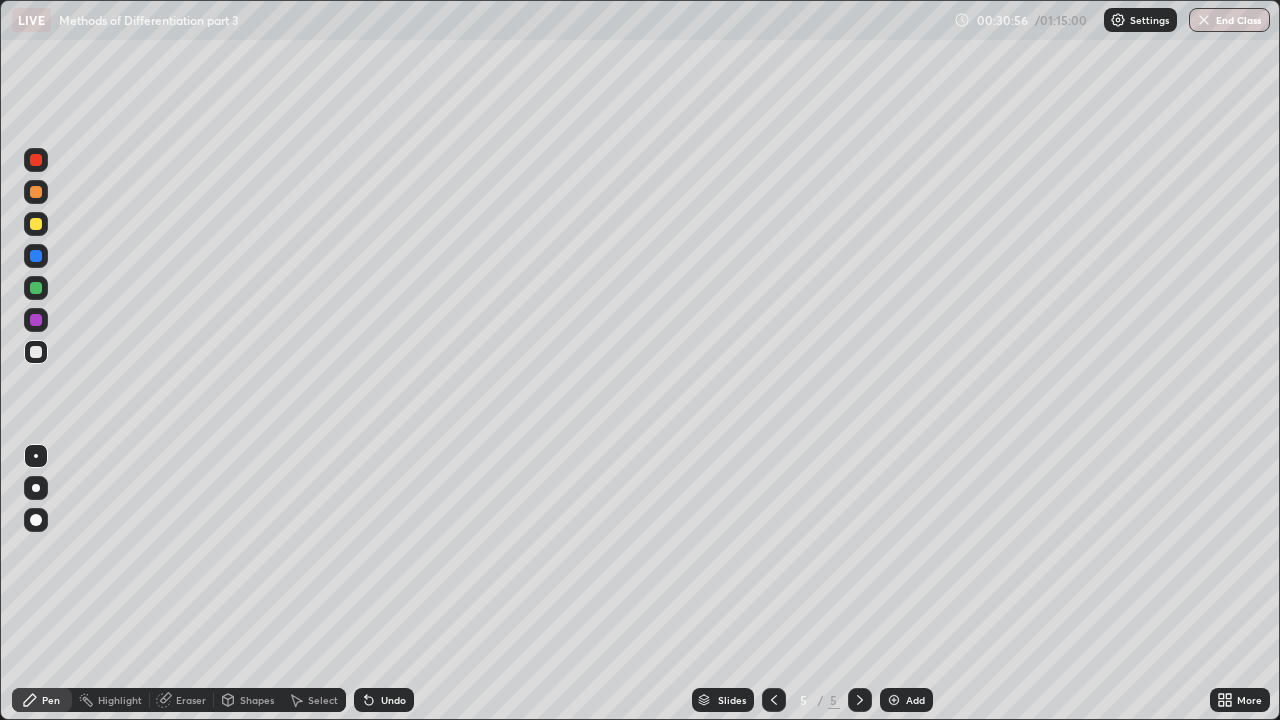 click on "Undo" at bounding box center (393, 700) 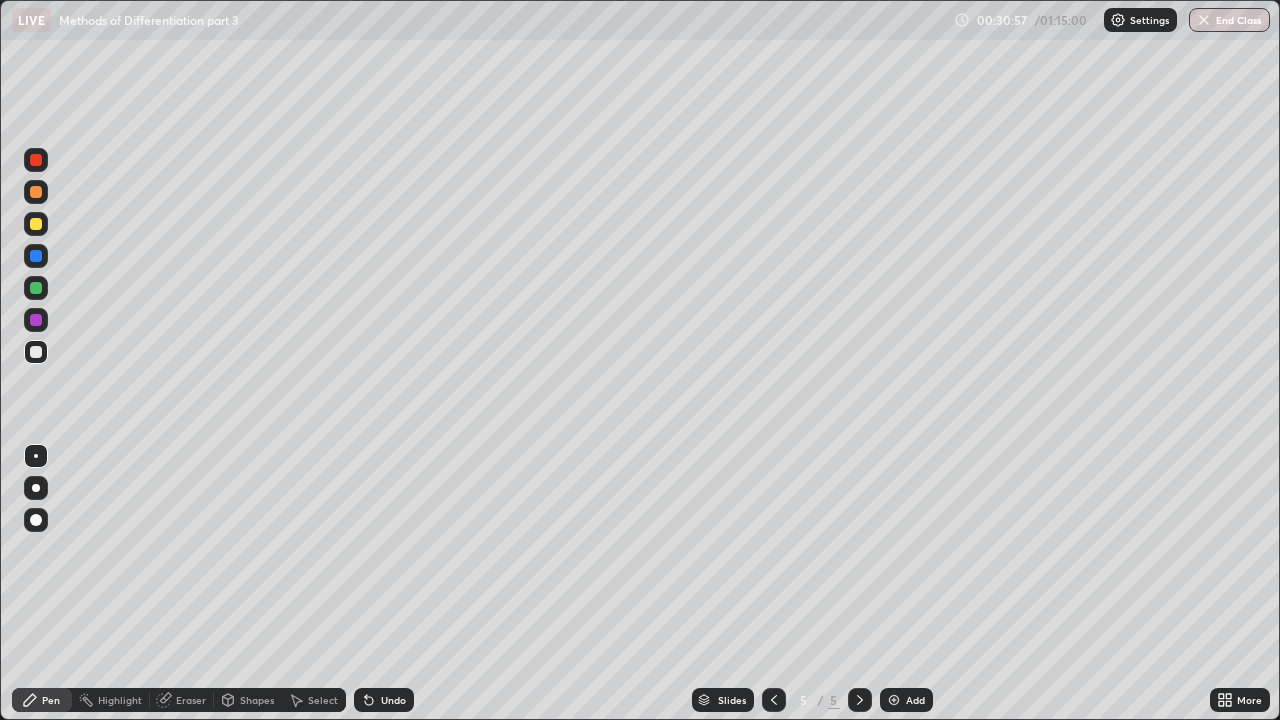 click on "Undo" at bounding box center (393, 700) 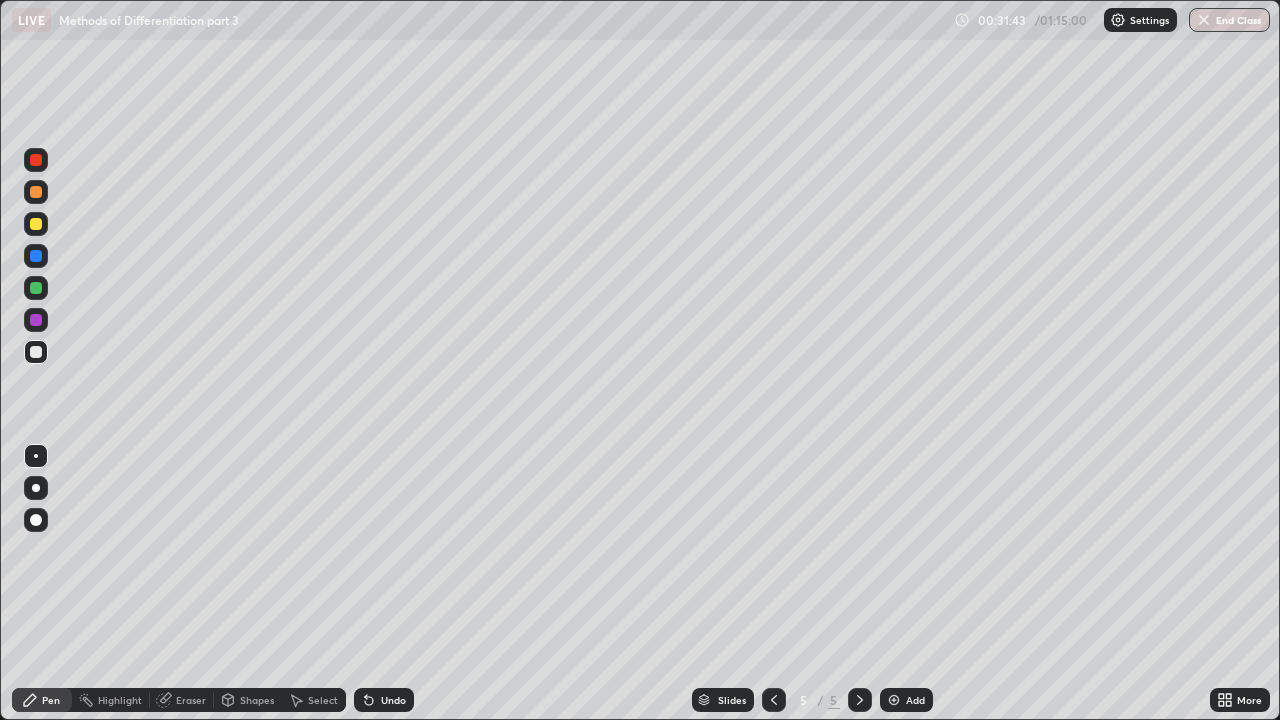 click 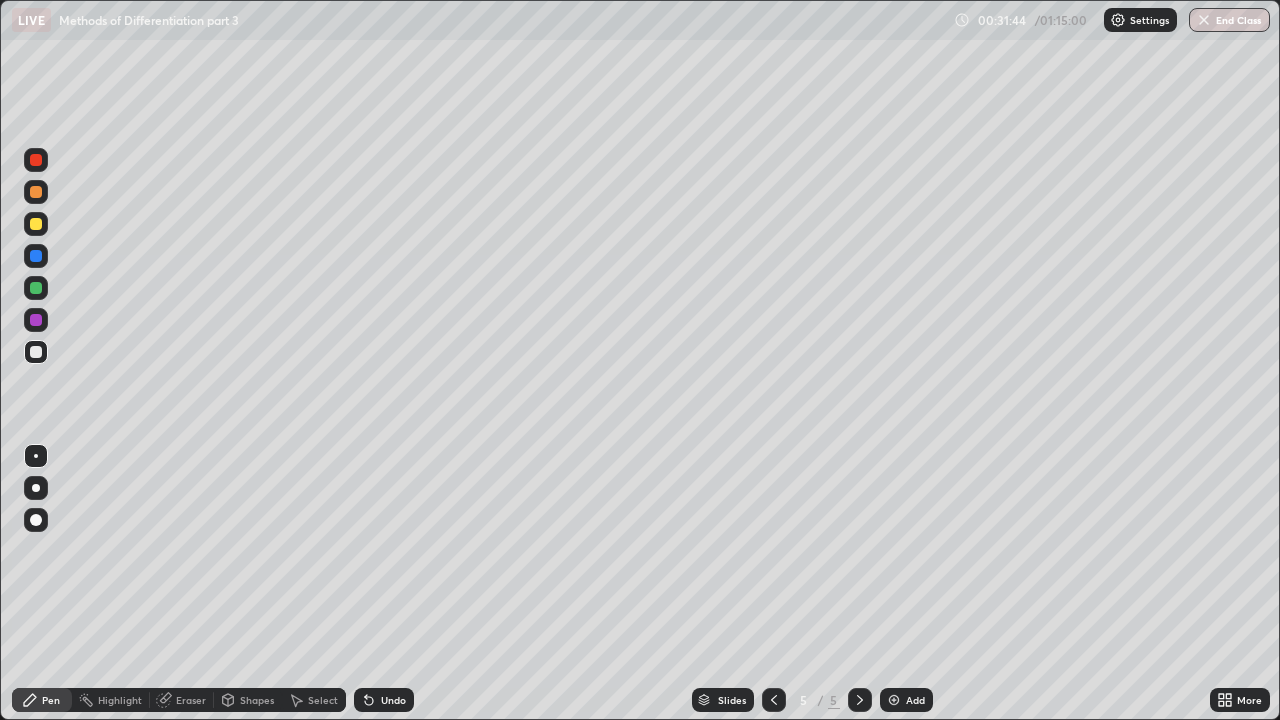 click at bounding box center [36, 160] 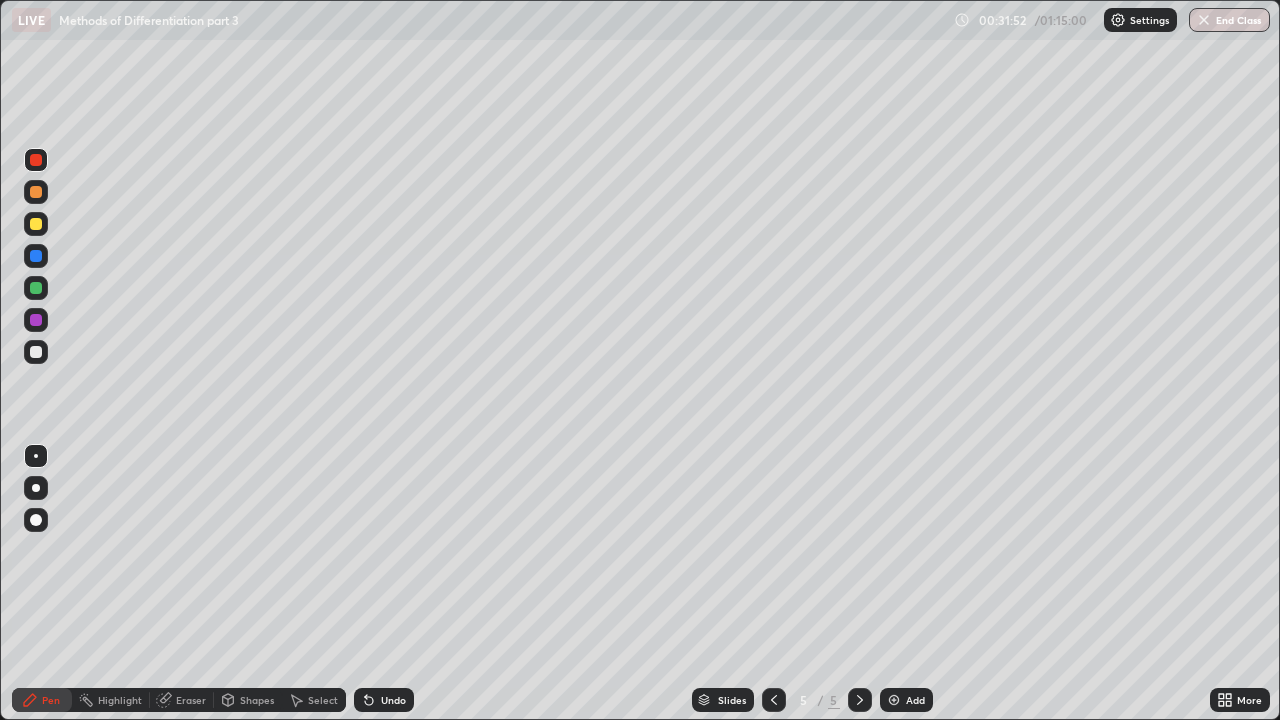 click at bounding box center [36, 352] 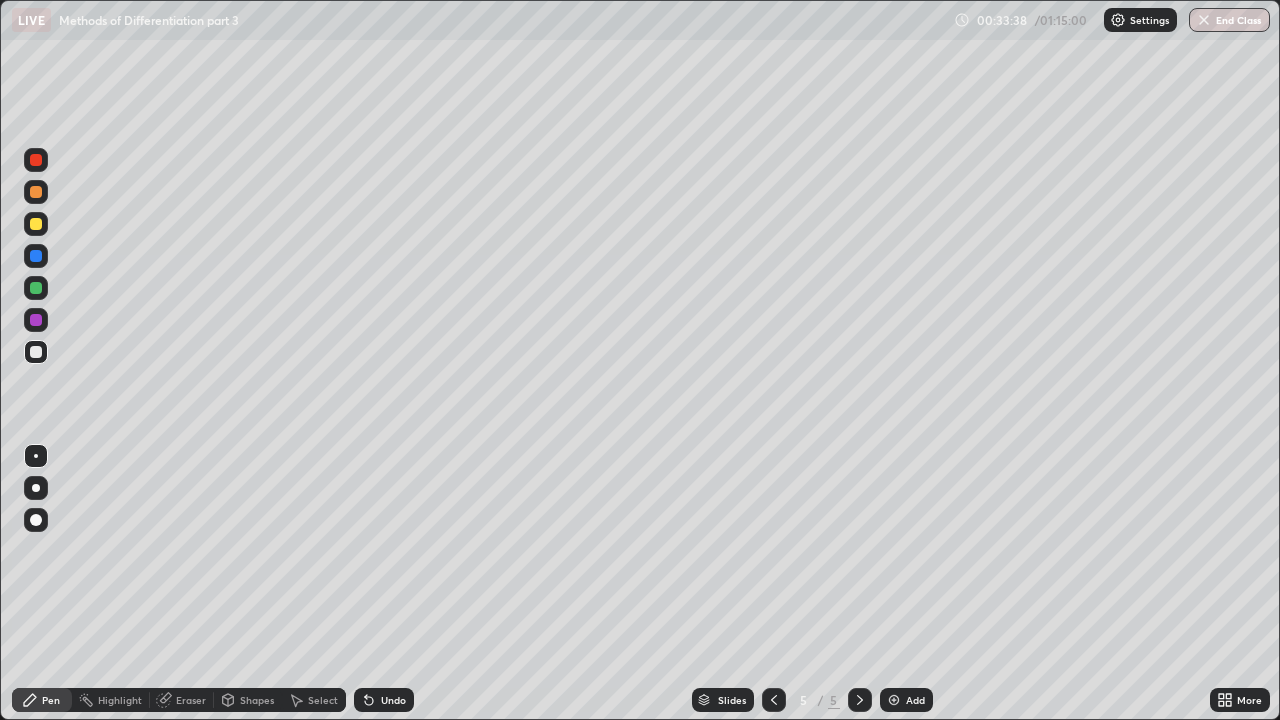click 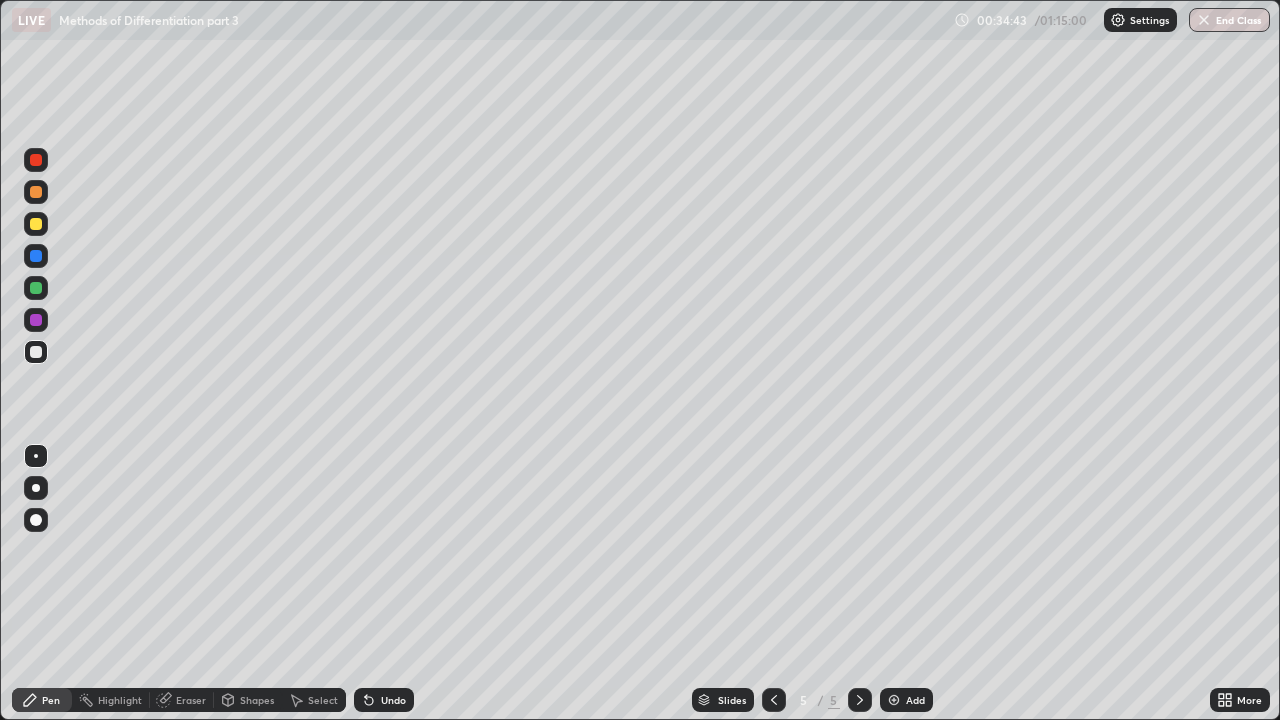 click on "Eraser" at bounding box center (182, 700) 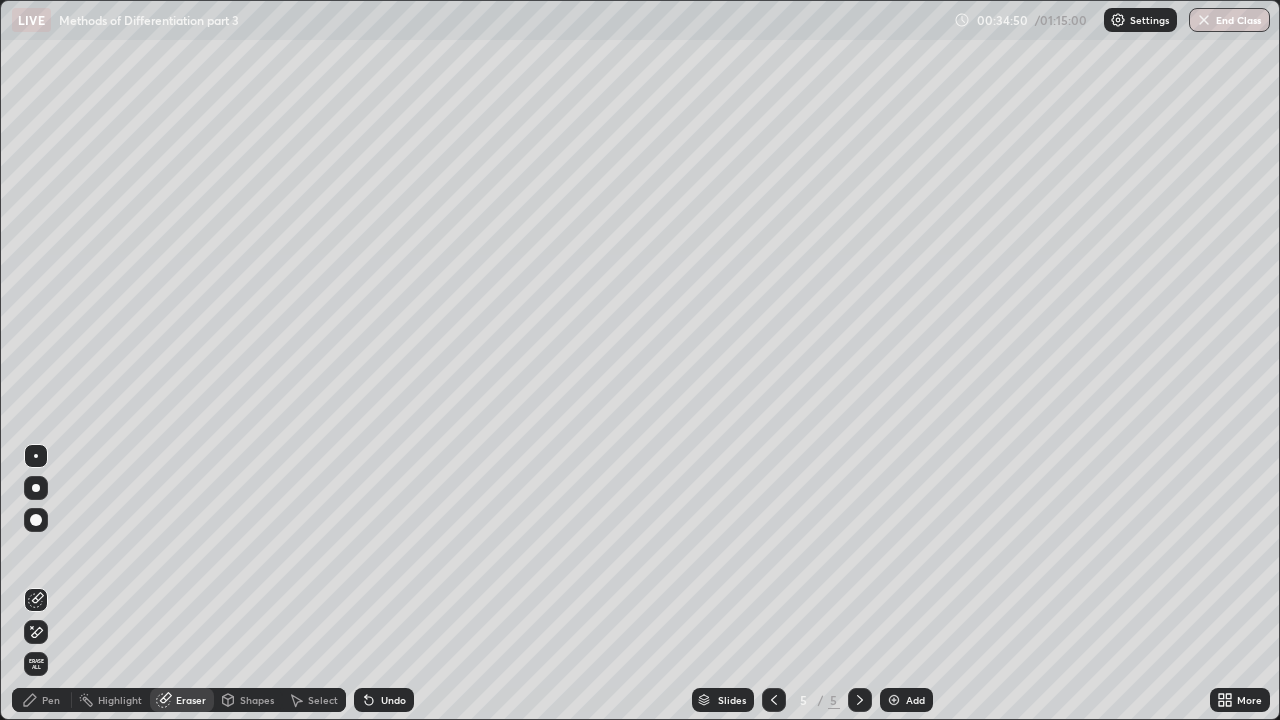 click on "Pen" at bounding box center [51, 700] 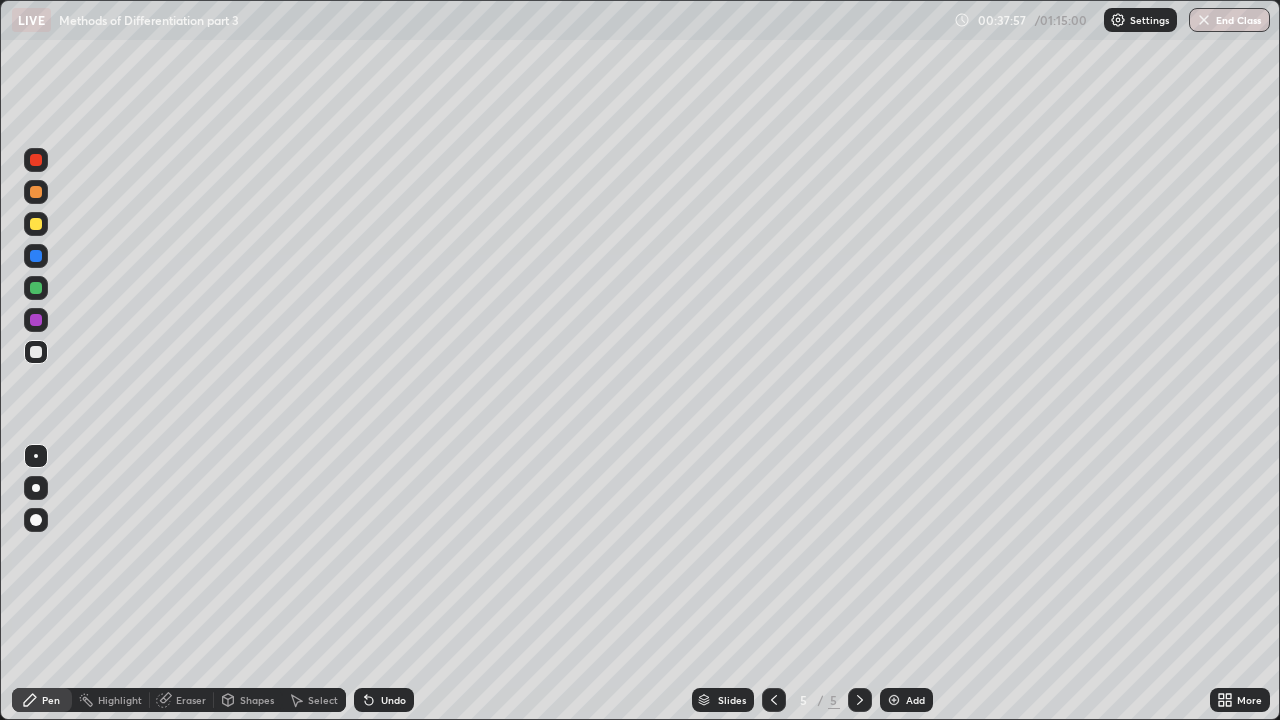 click at bounding box center [36, 320] 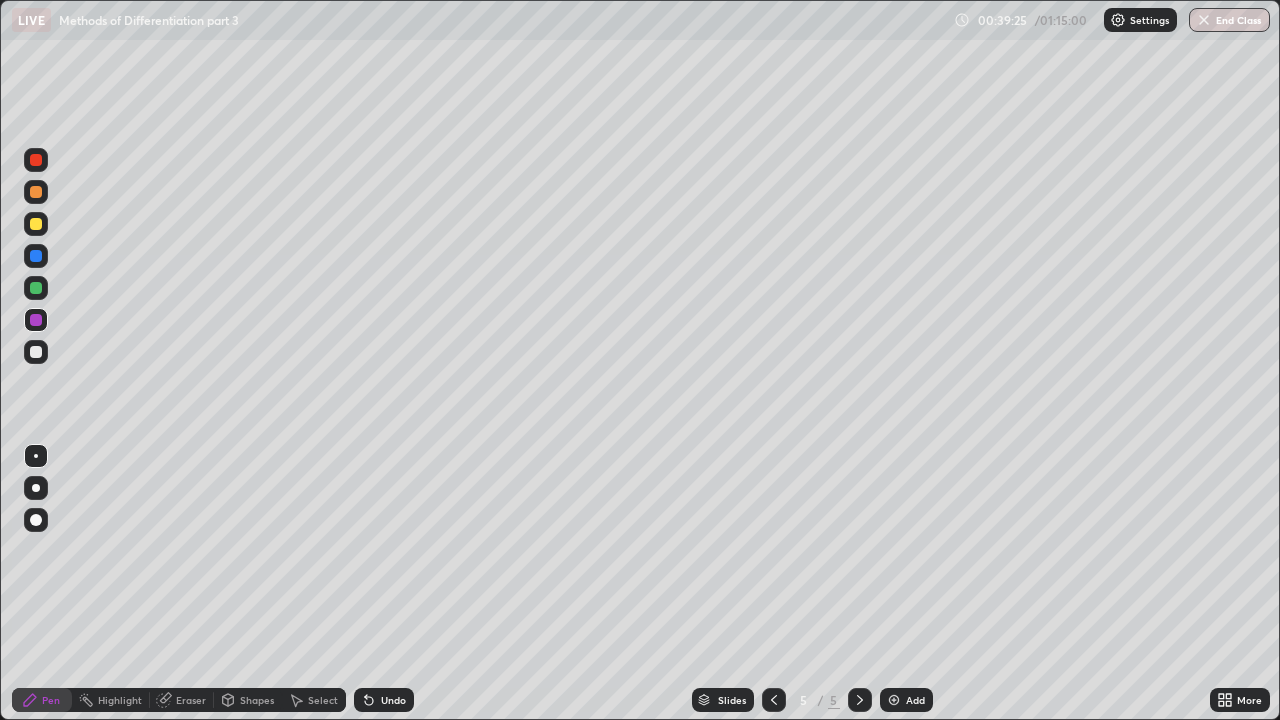 click on "Eraser" at bounding box center (191, 700) 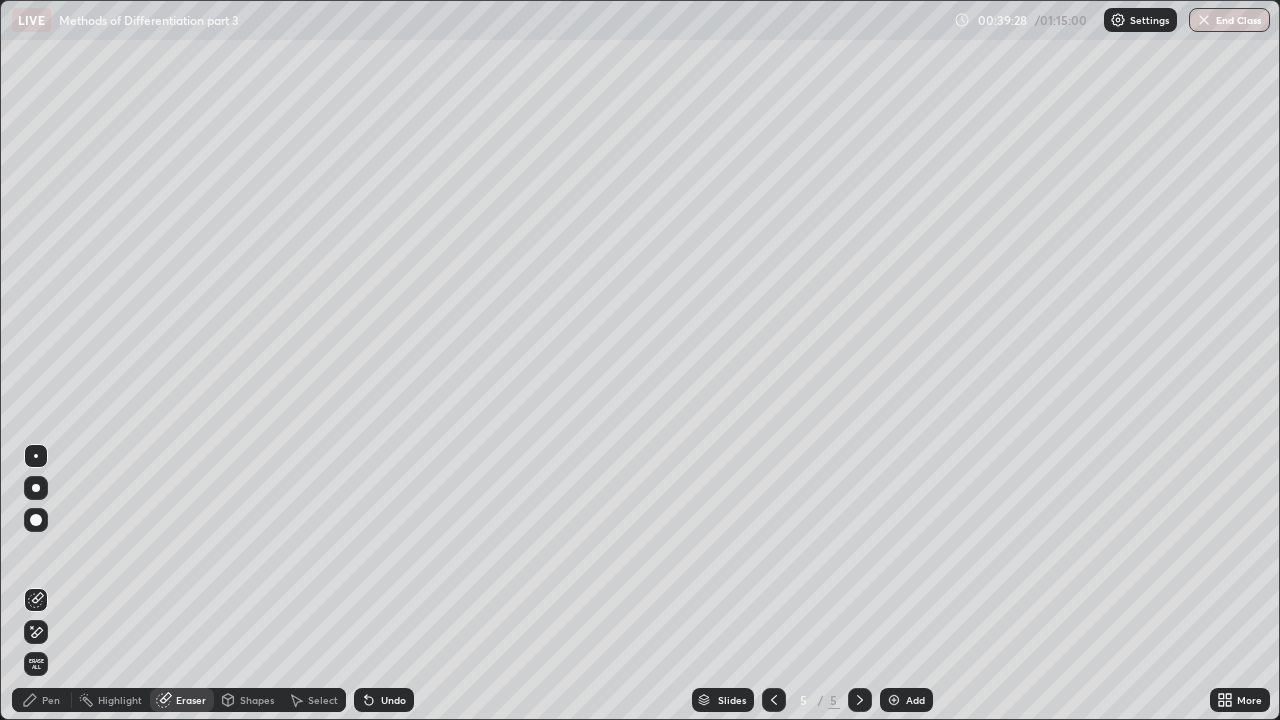 click on "Pen" at bounding box center (51, 700) 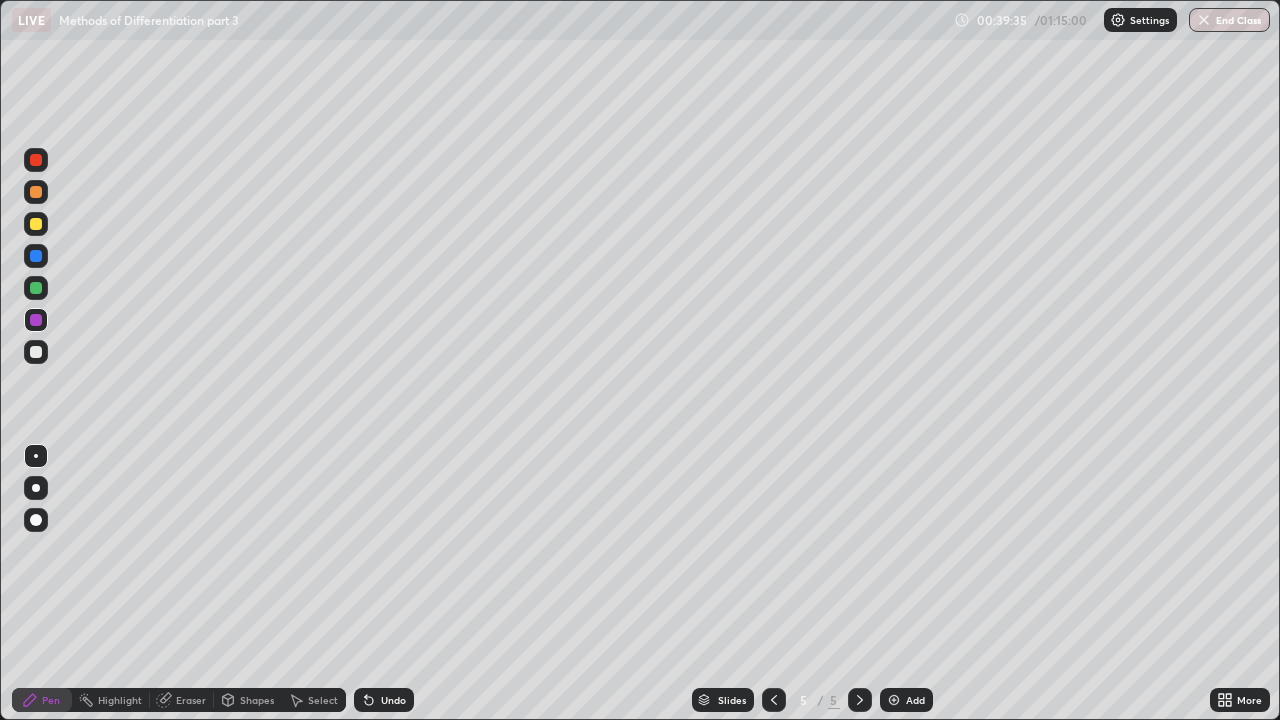 click at bounding box center (36, 288) 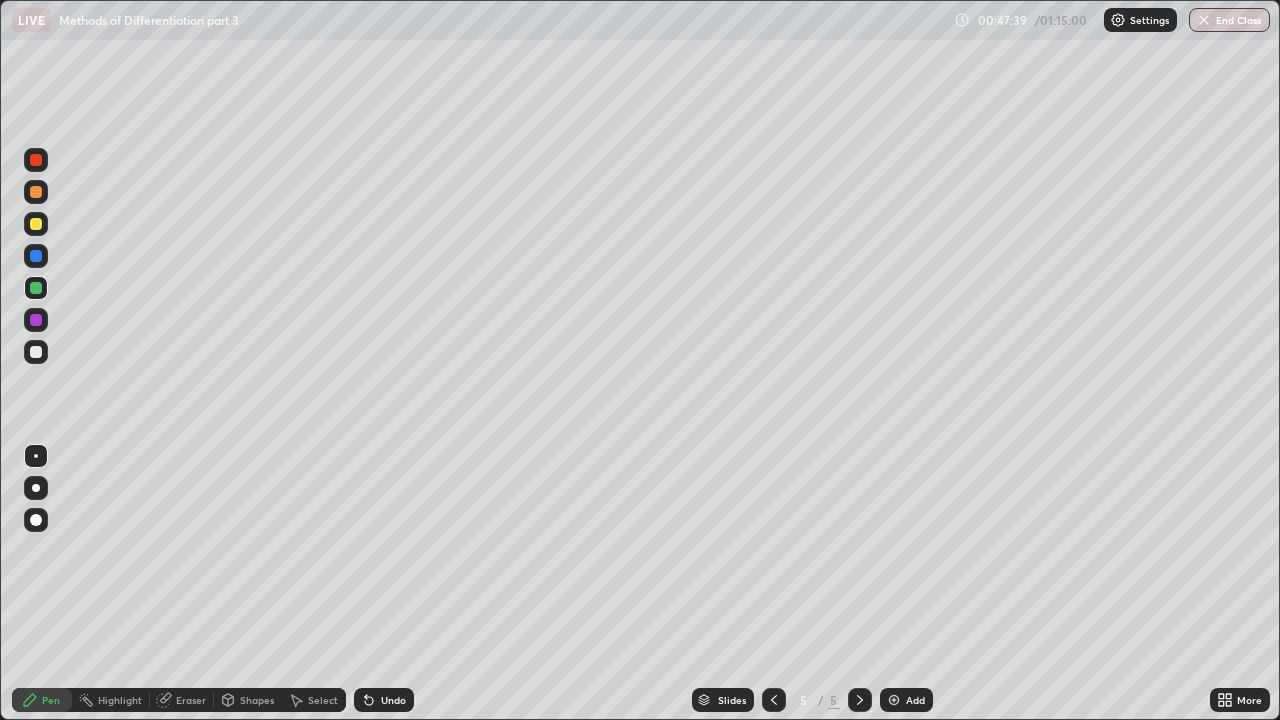 click at bounding box center (894, 700) 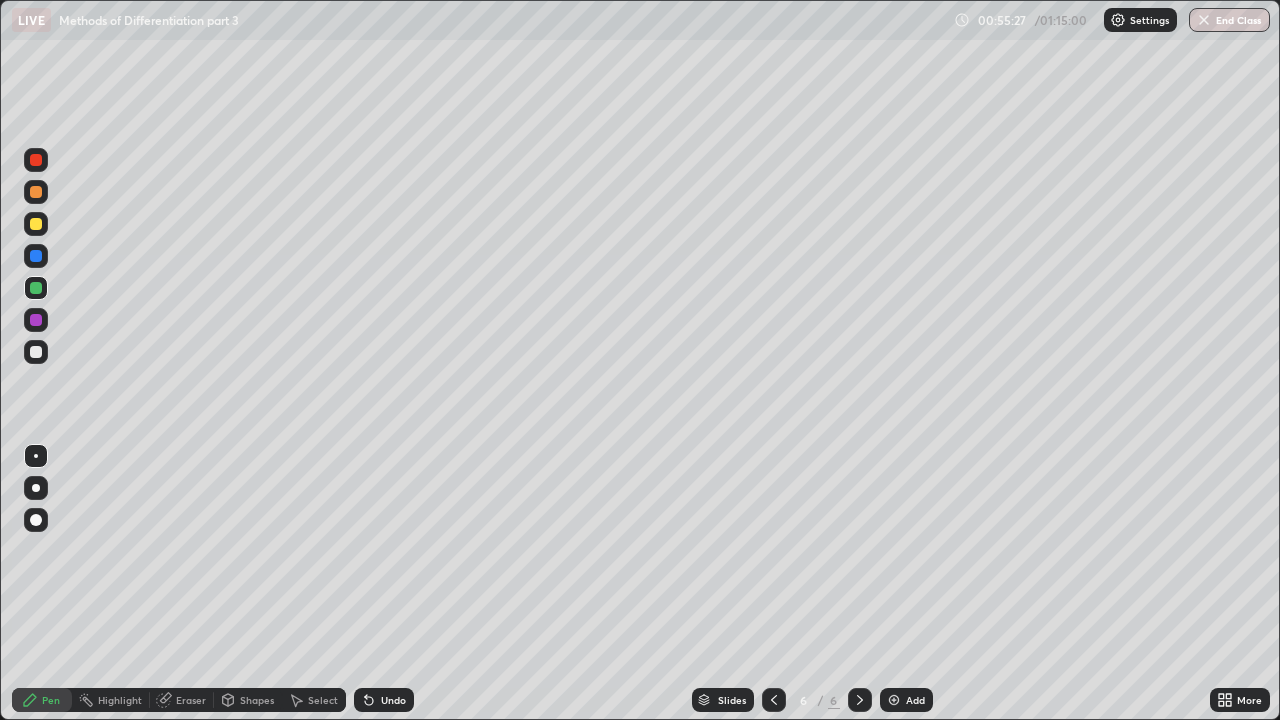 click at bounding box center (36, 352) 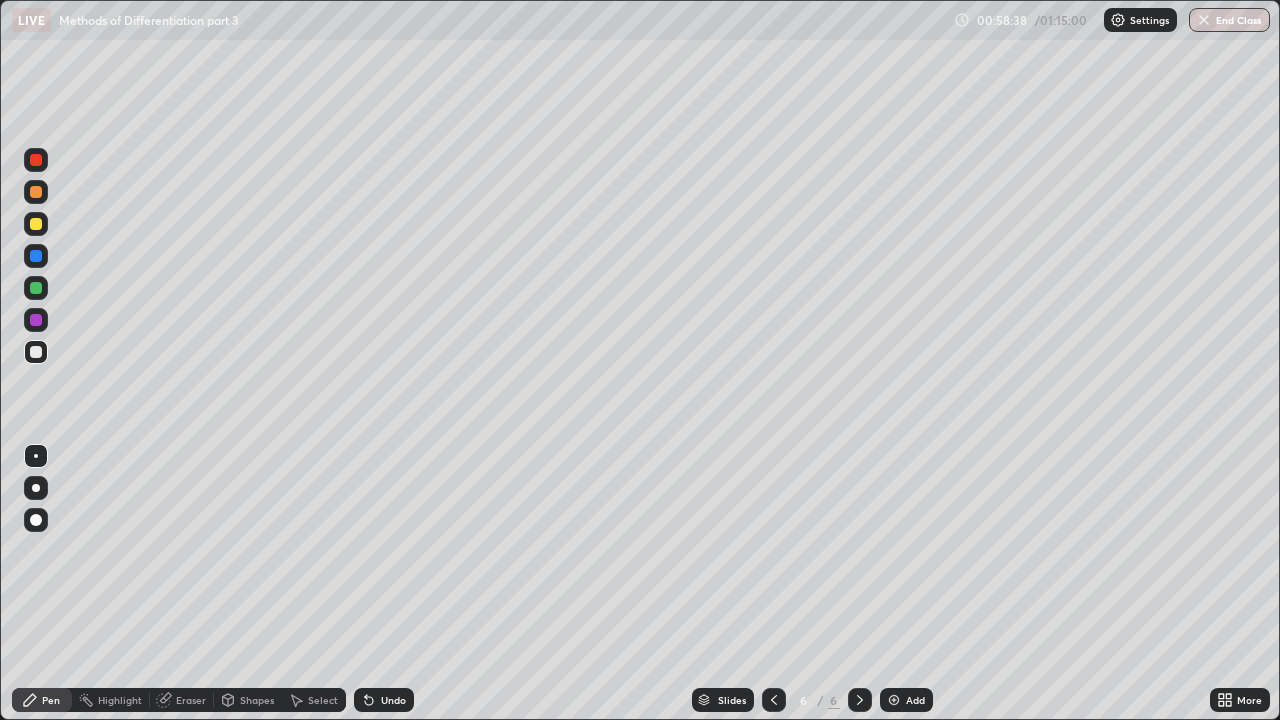 click at bounding box center (36, 288) 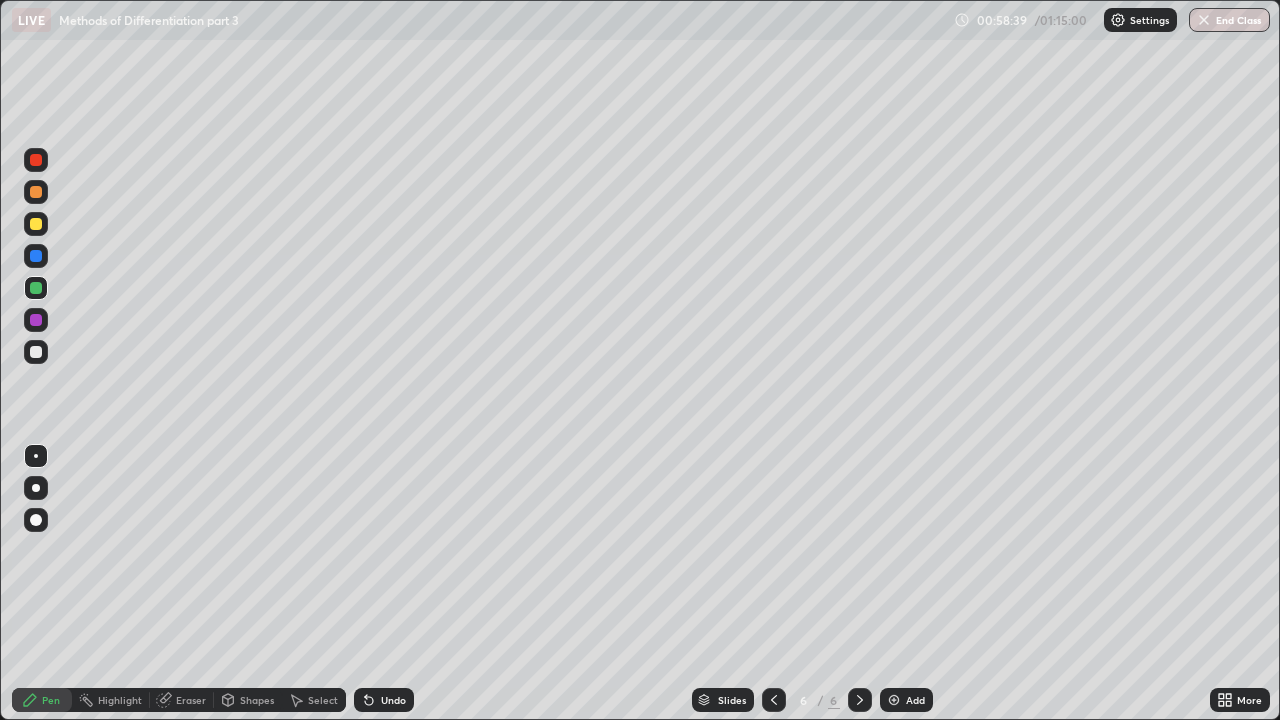 click at bounding box center [36, 224] 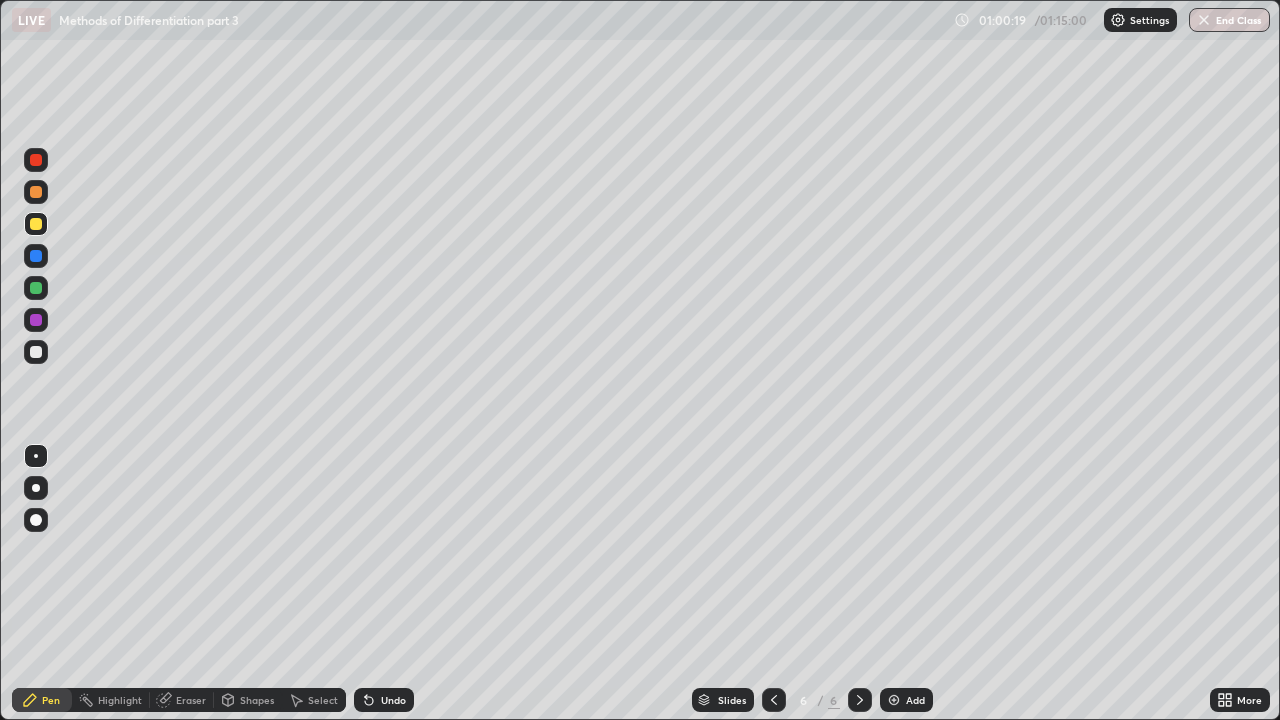 click at bounding box center [36, 352] 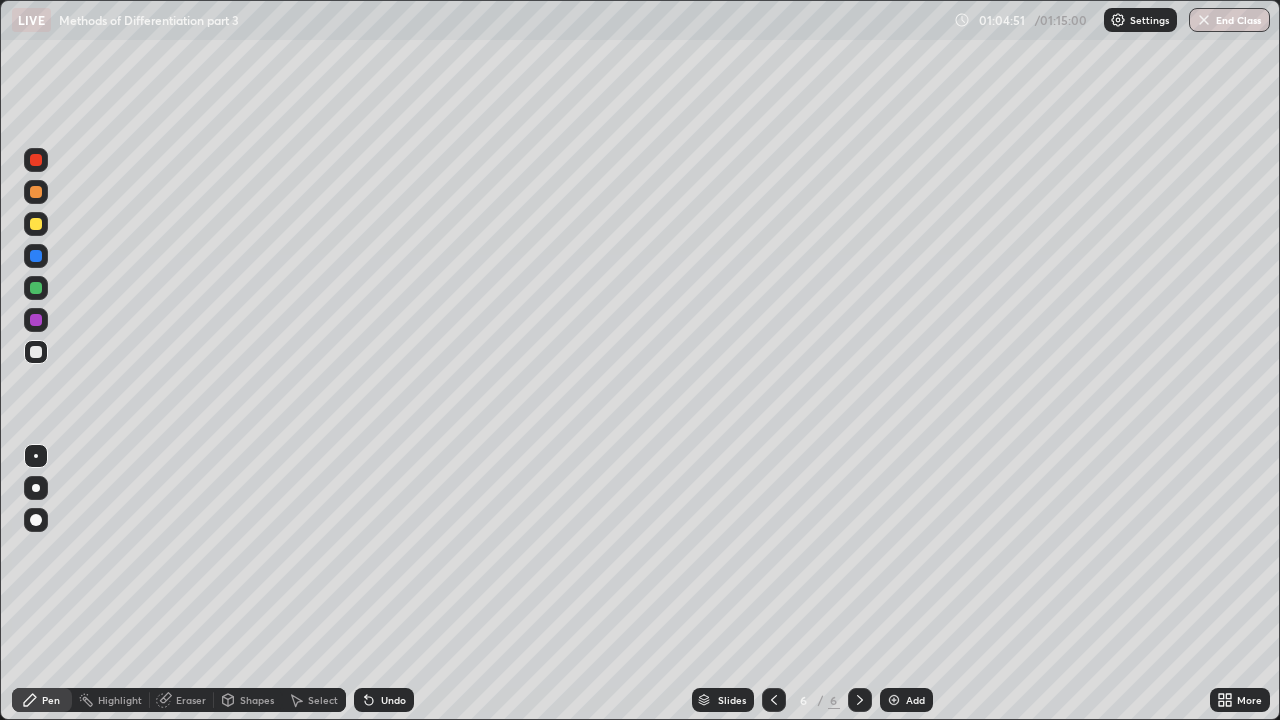 click at bounding box center [894, 700] 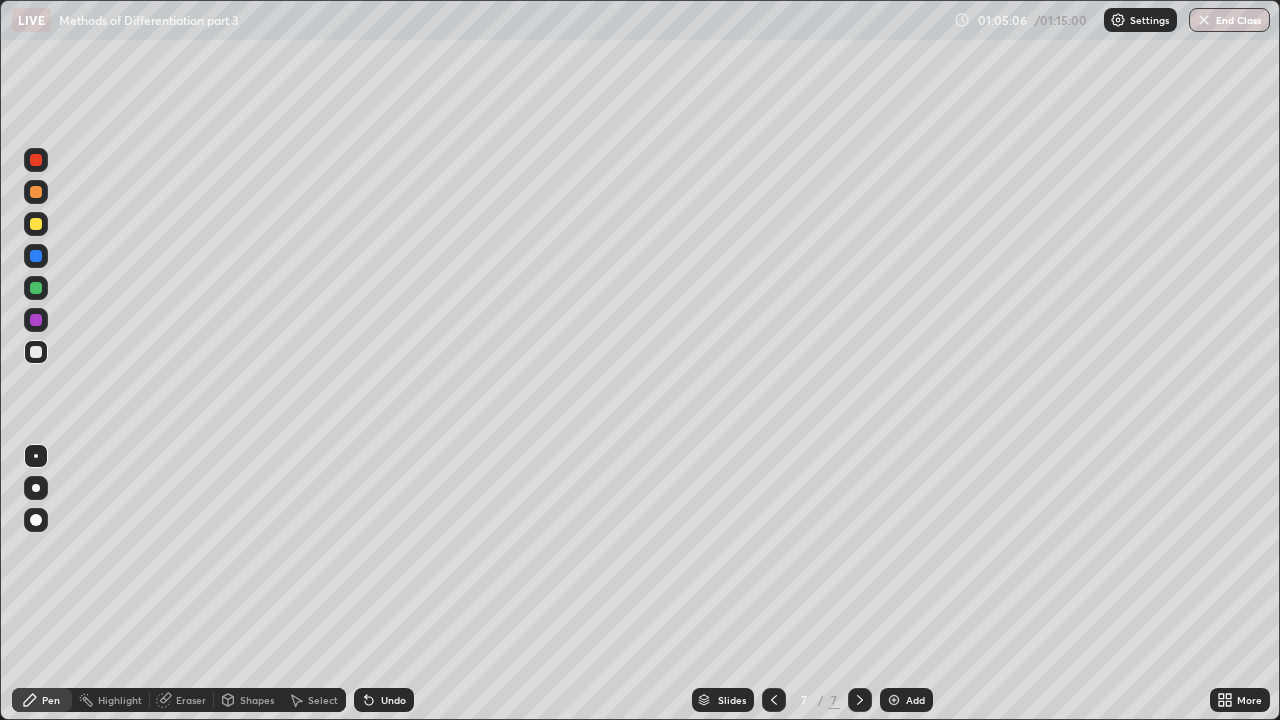 click on "Eraser" at bounding box center (182, 700) 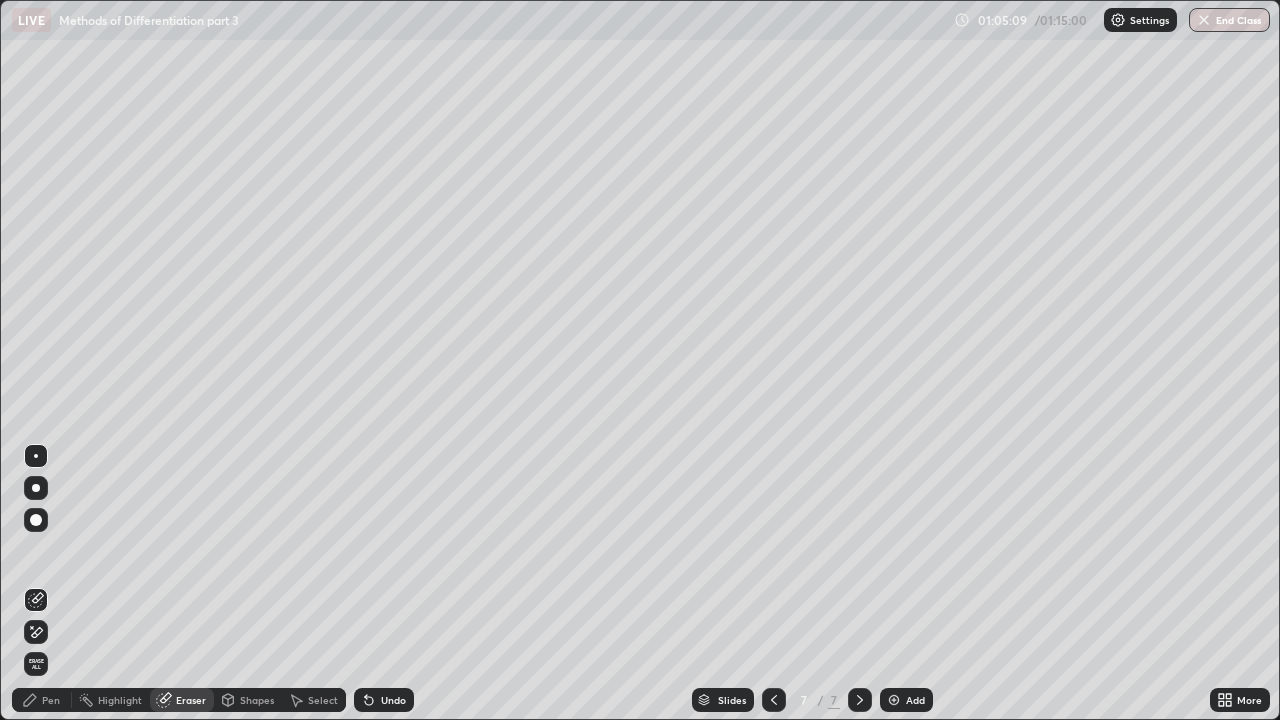 click on "Pen" at bounding box center (51, 700) 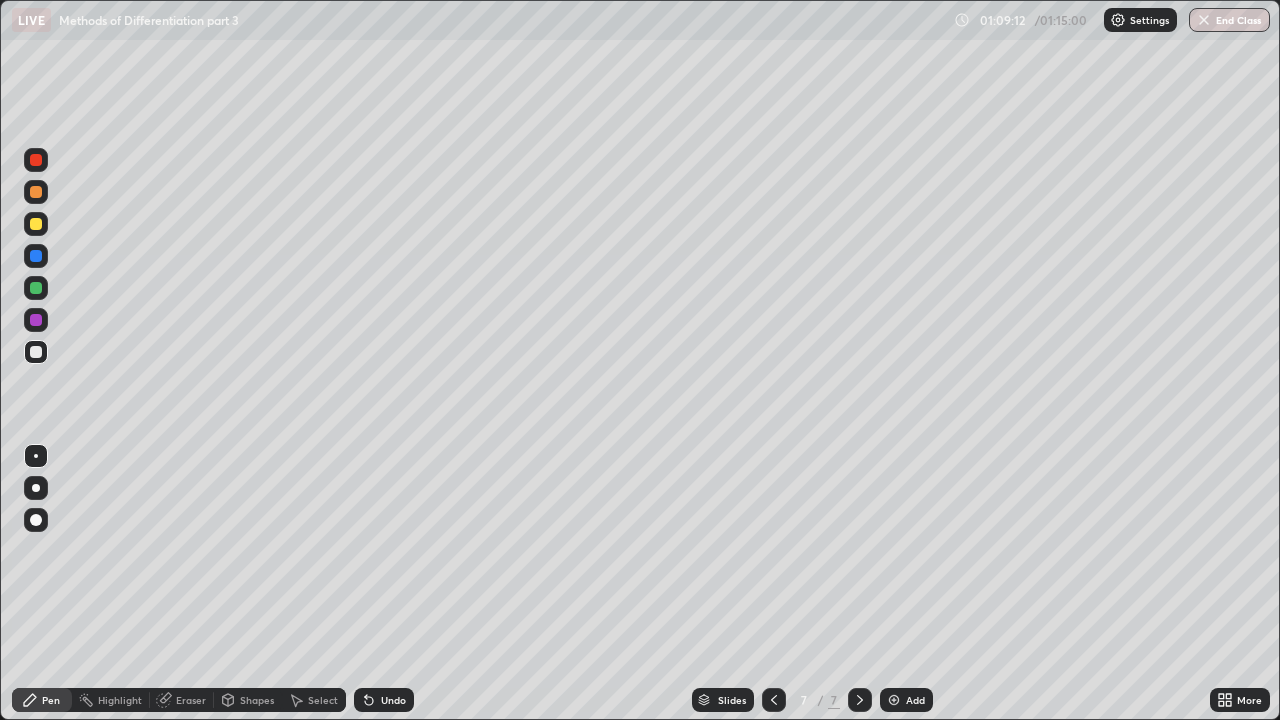 click on "Undo" at bounding box center (384, 700) 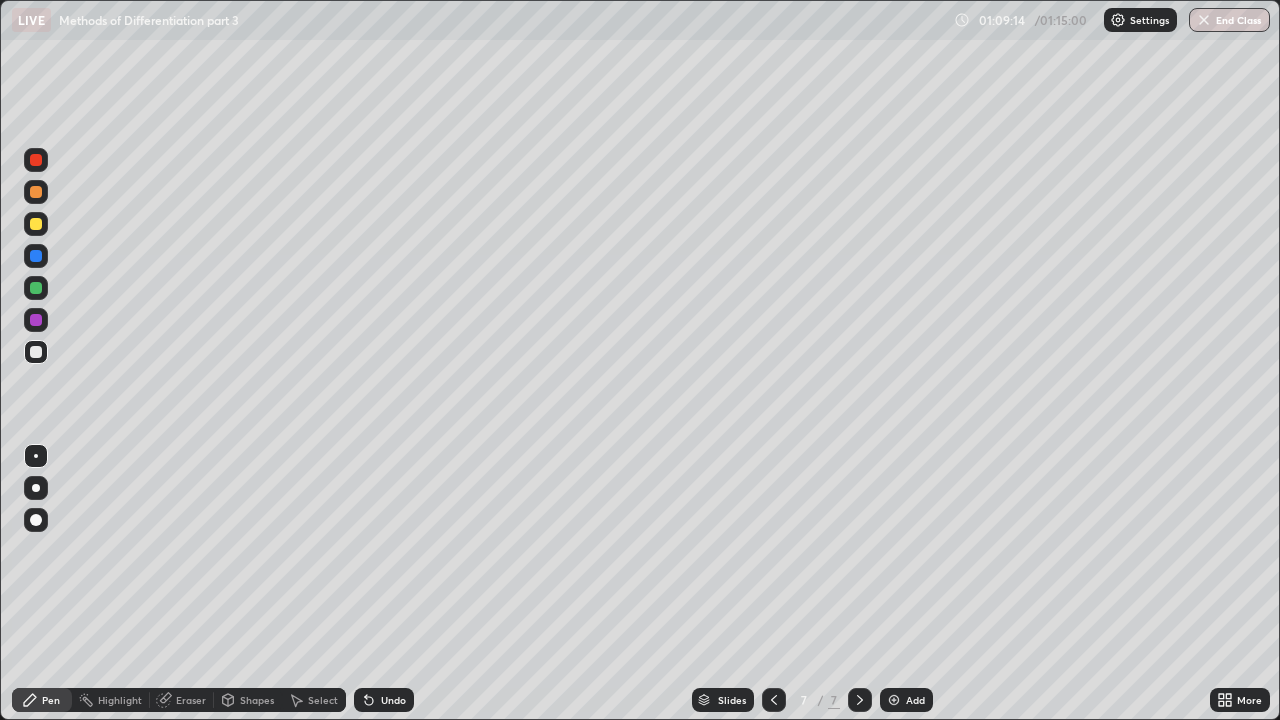 click 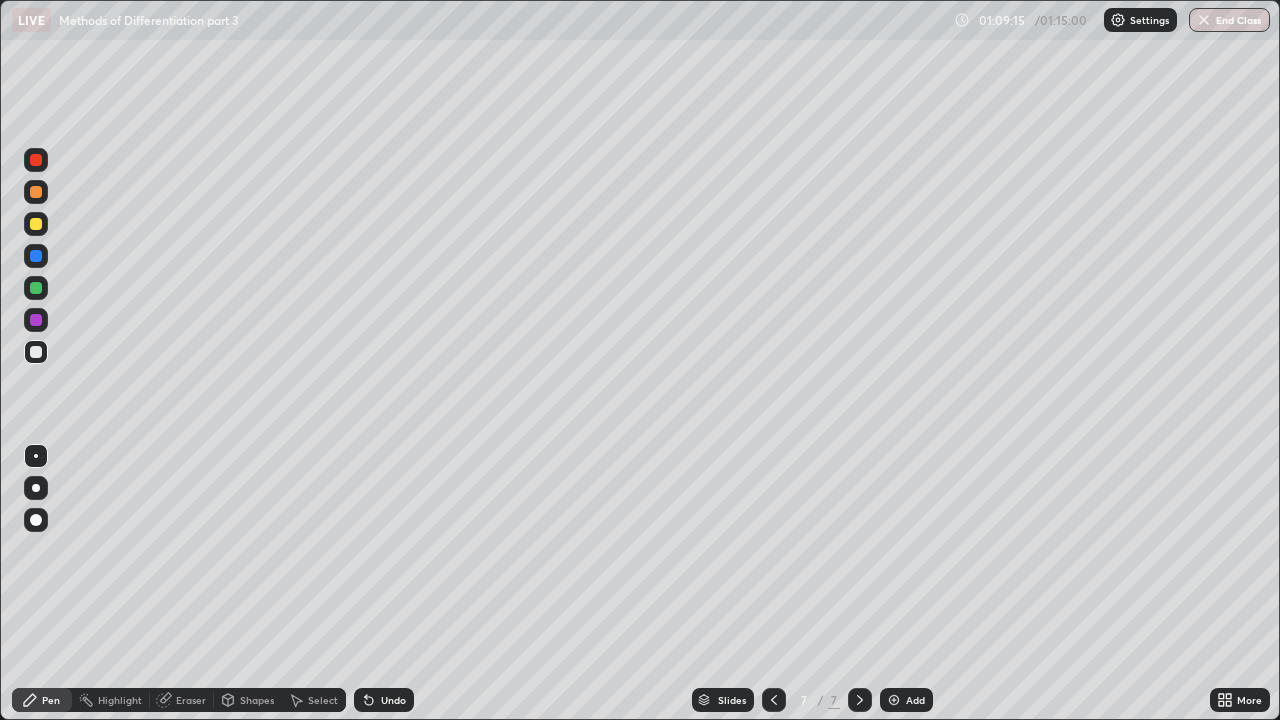 click 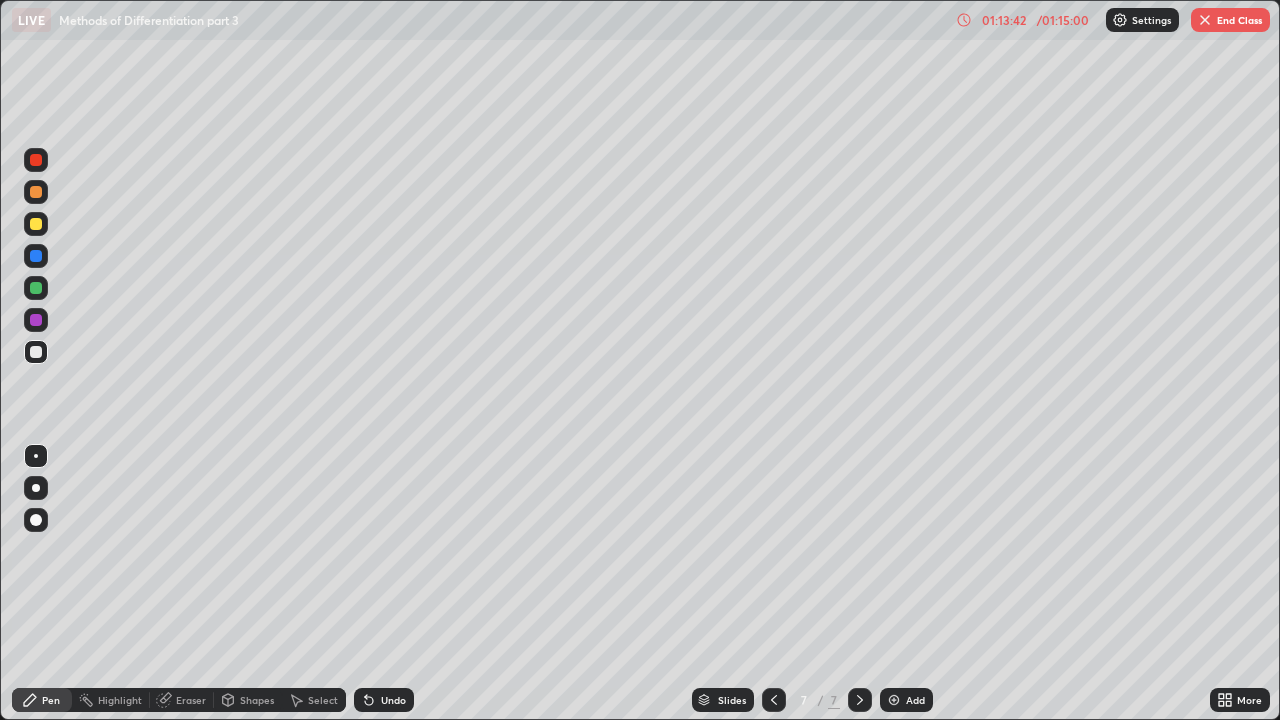 click at bounding box center (894, 700) 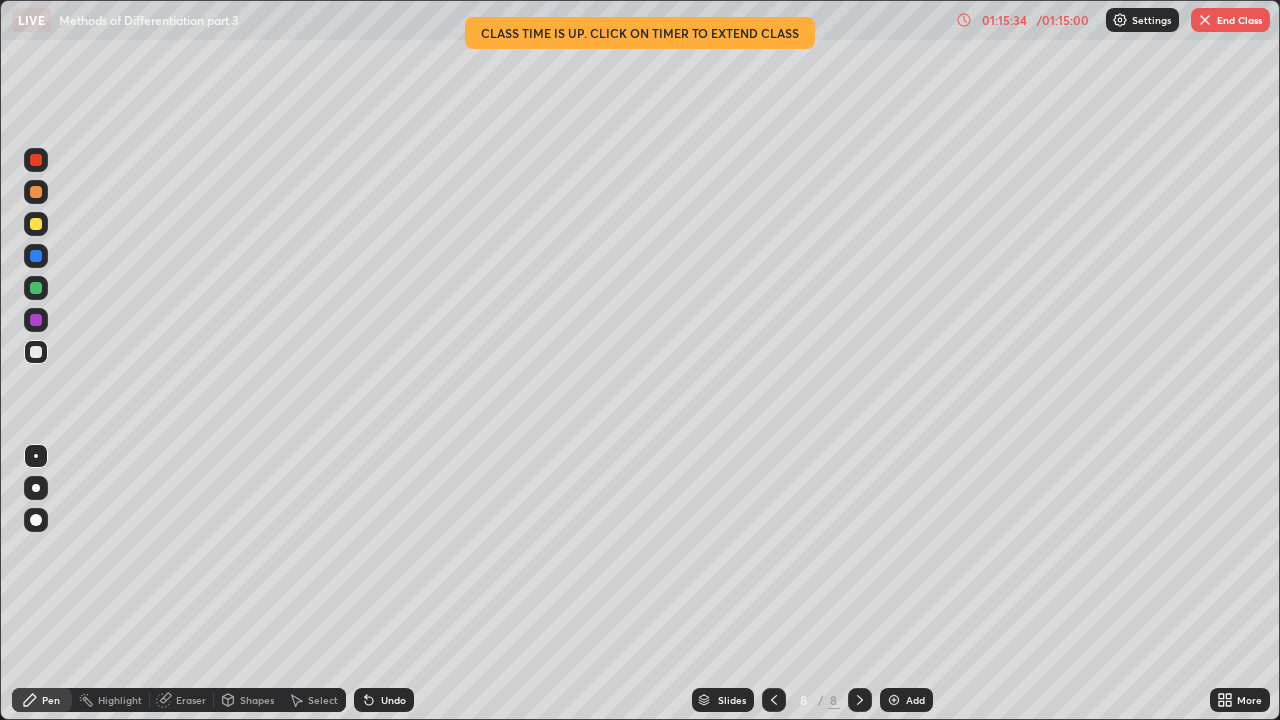 click on "Add" at bounding box center (906, 700) 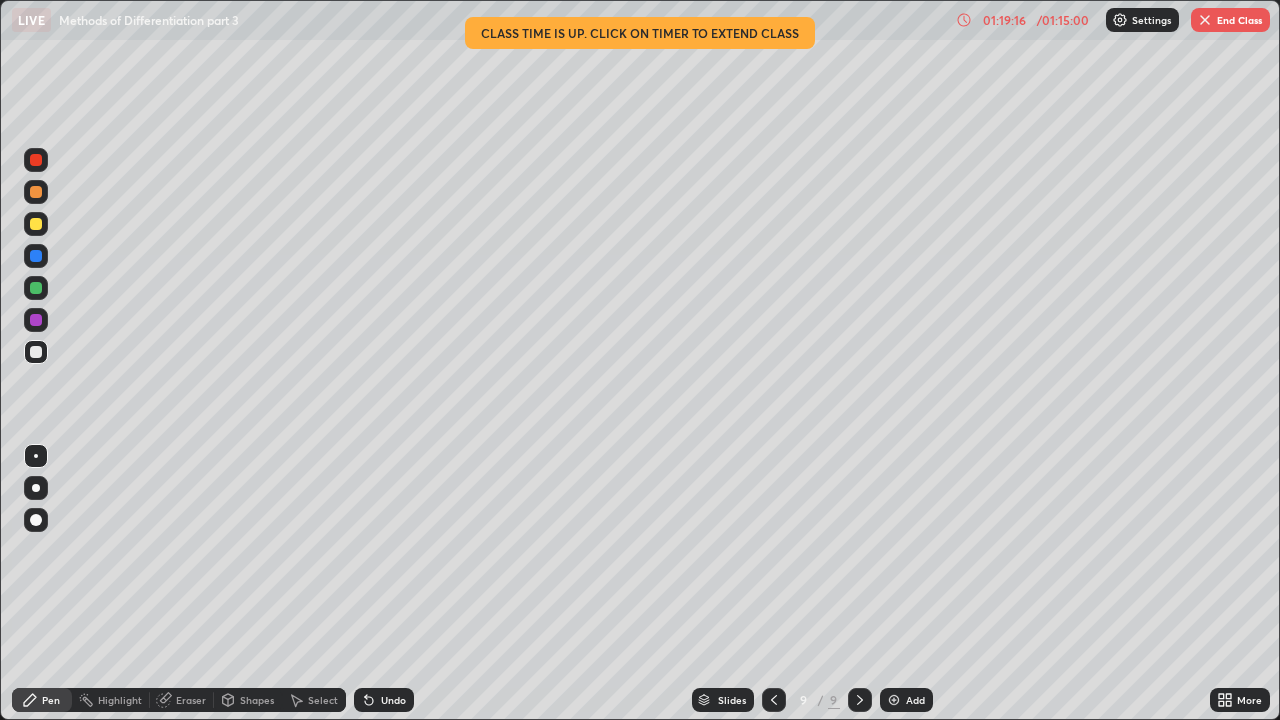 click on "Undo" at bounding box center [384, 700] 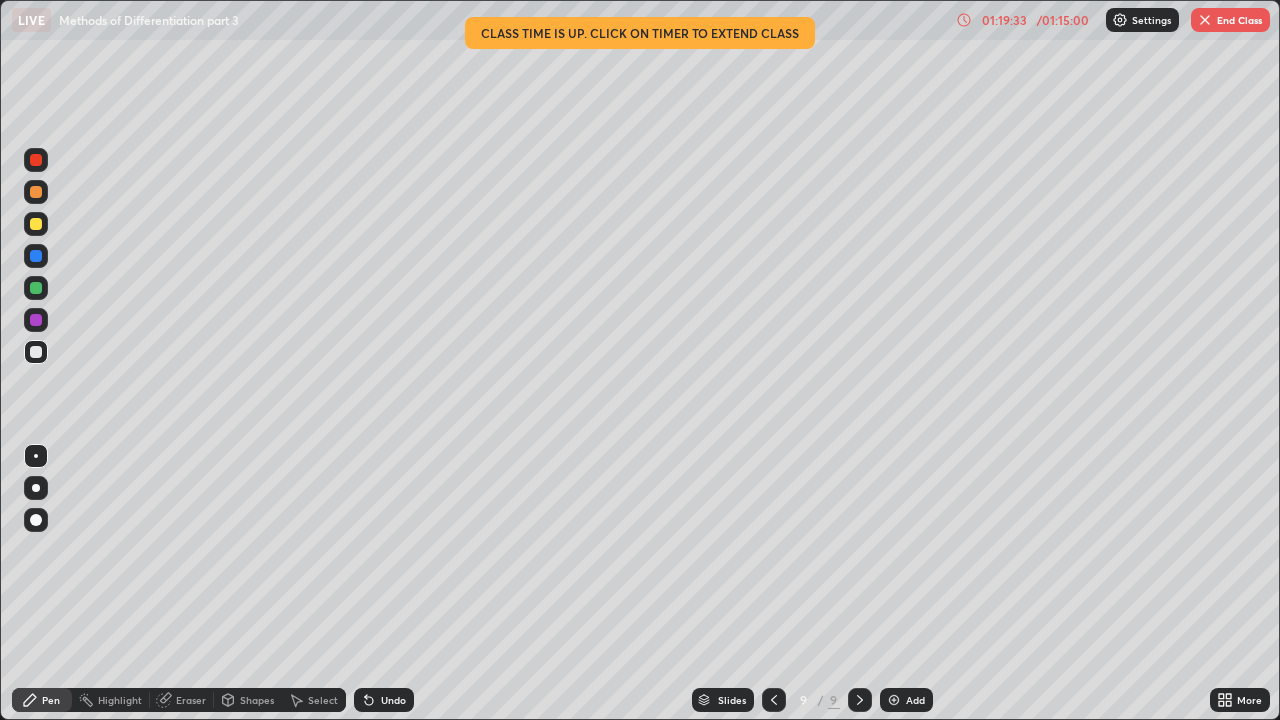 click on "Undo" at bounding box center (393, 700) 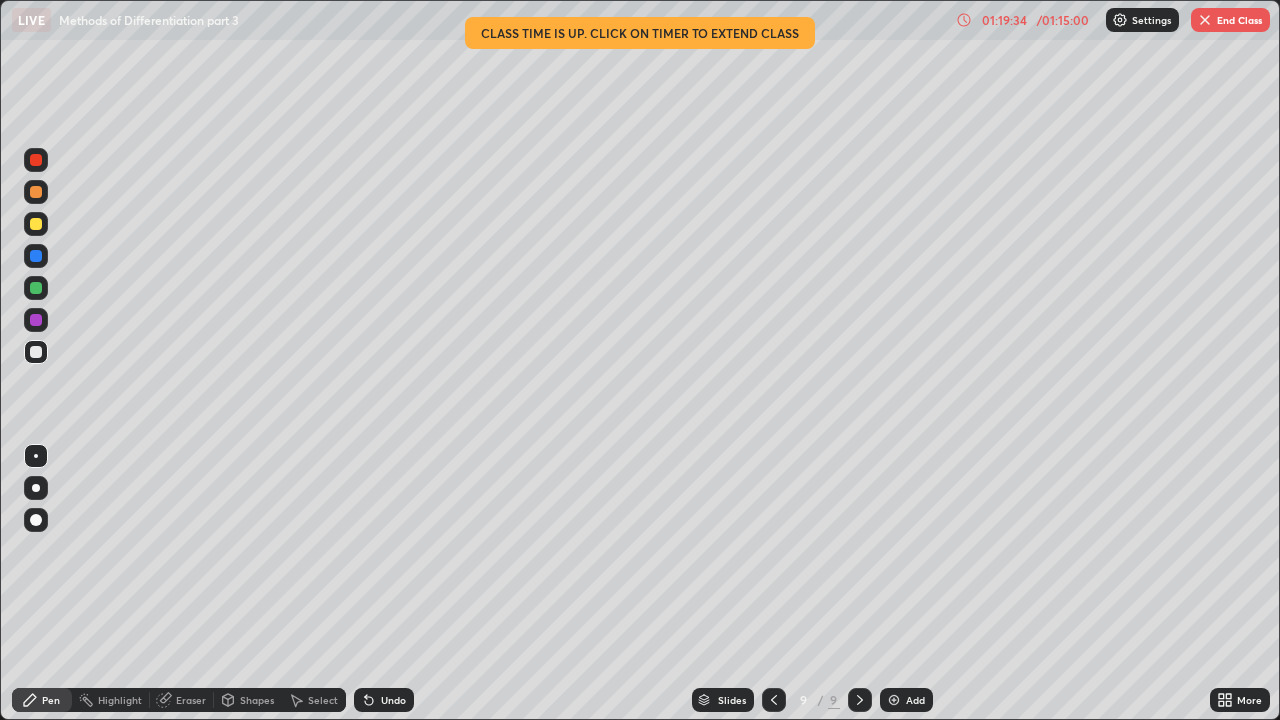 click on "Undo" at bounding box center (393, 700) 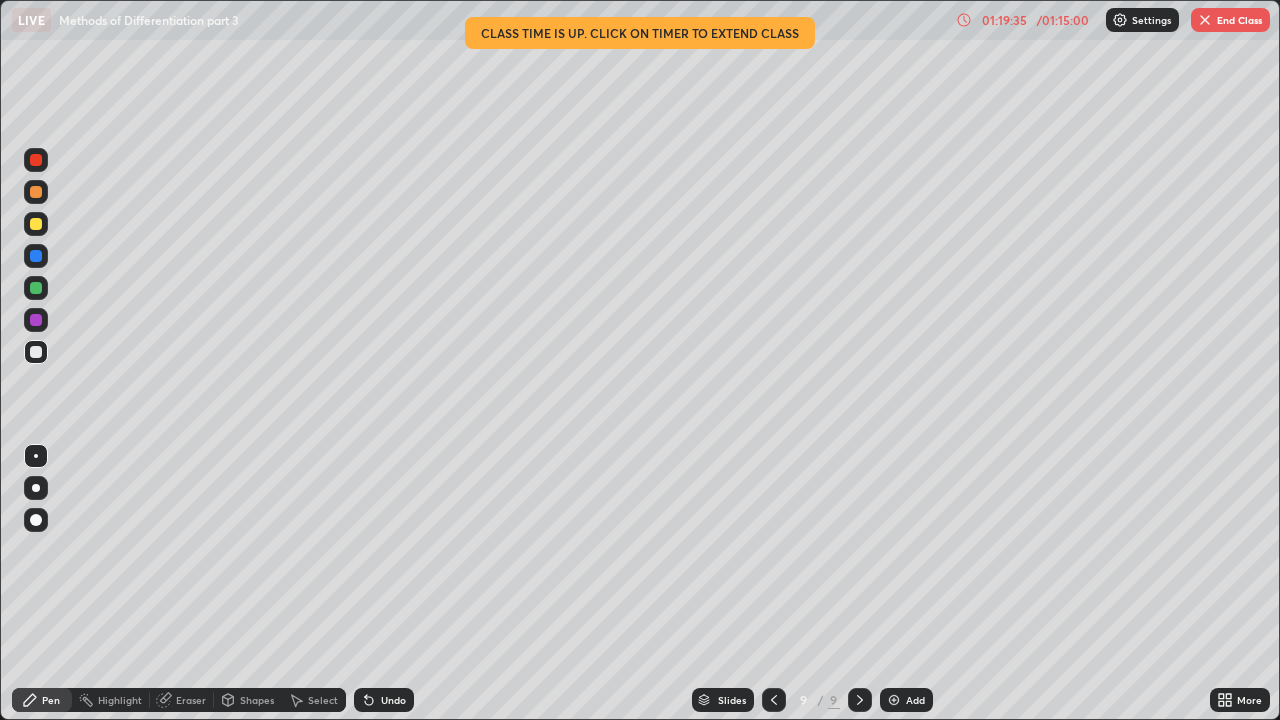 click on "Undo" at bounding box center [393, 700] 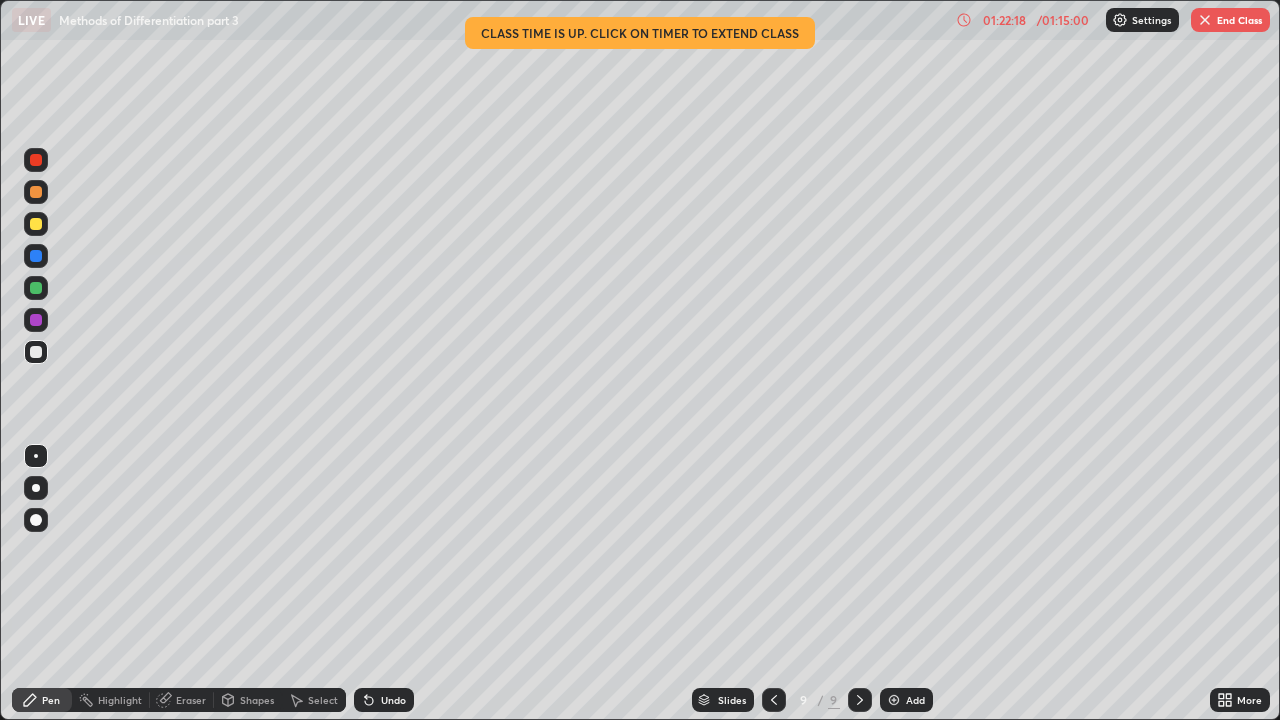 click 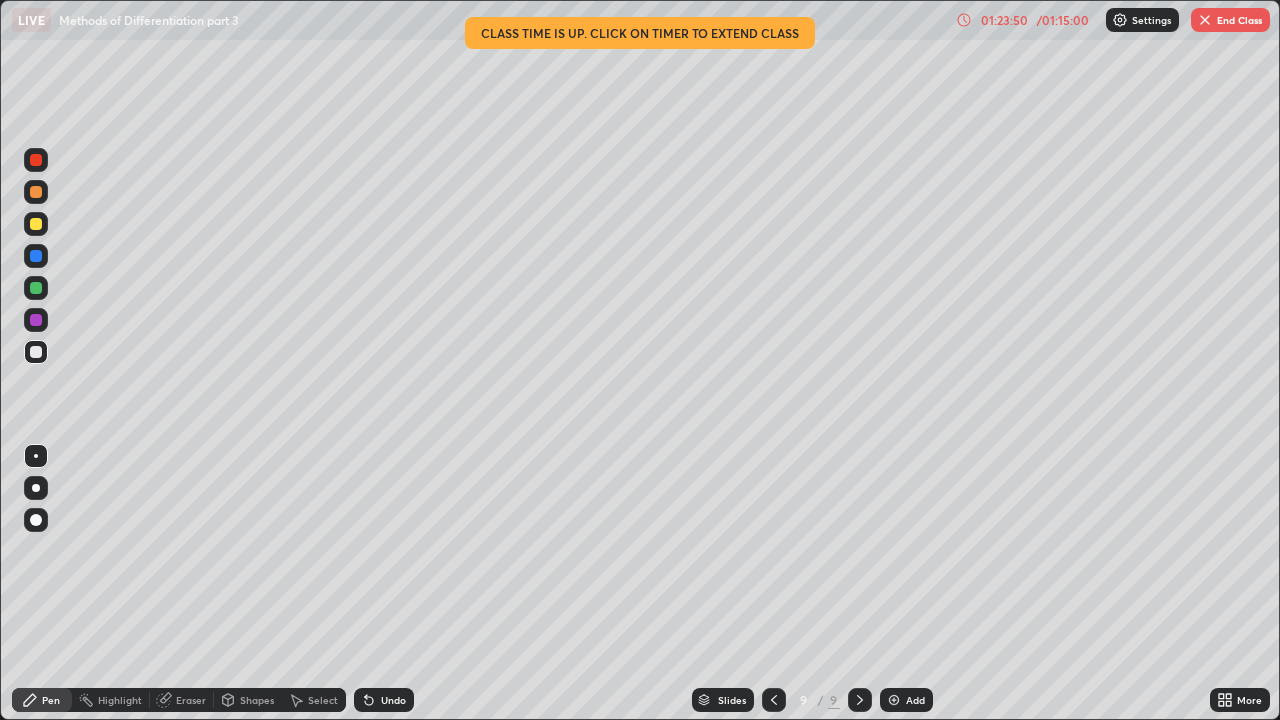 click on "/  01:15:00" at bounding box center (1063, 20) 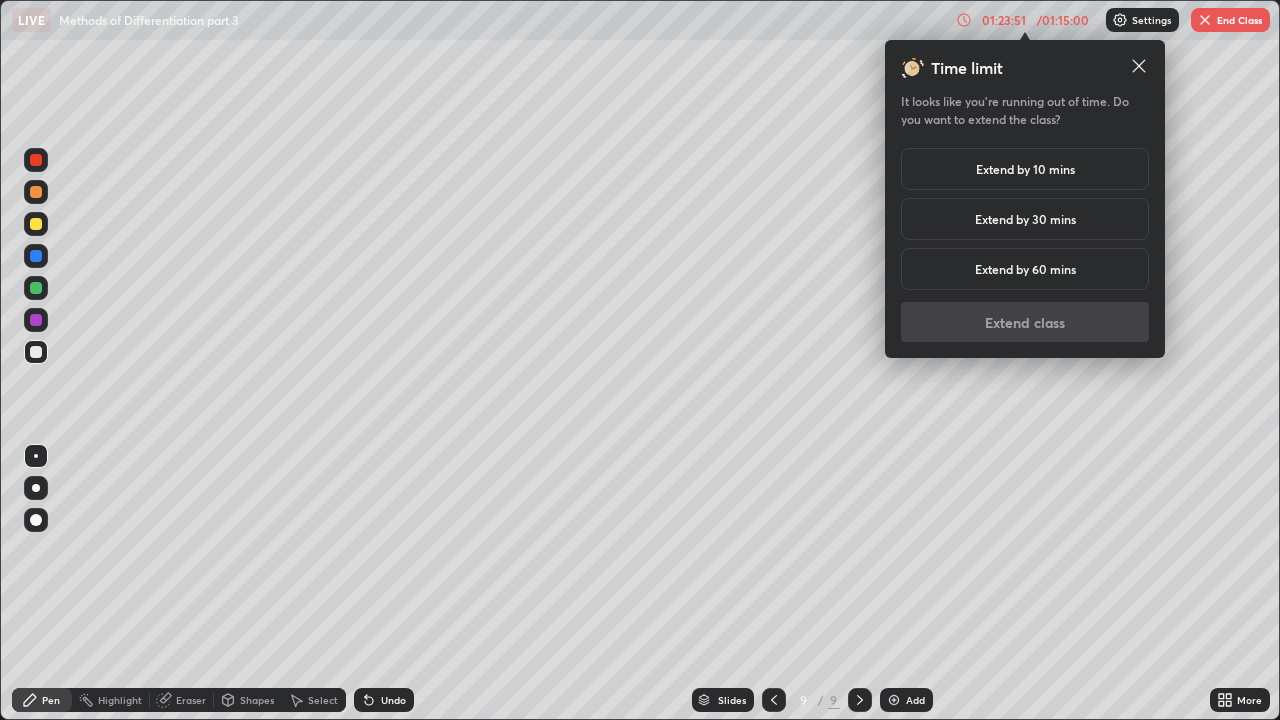 click on "Extend by 10 mins" at bounding box center (1025, 169) 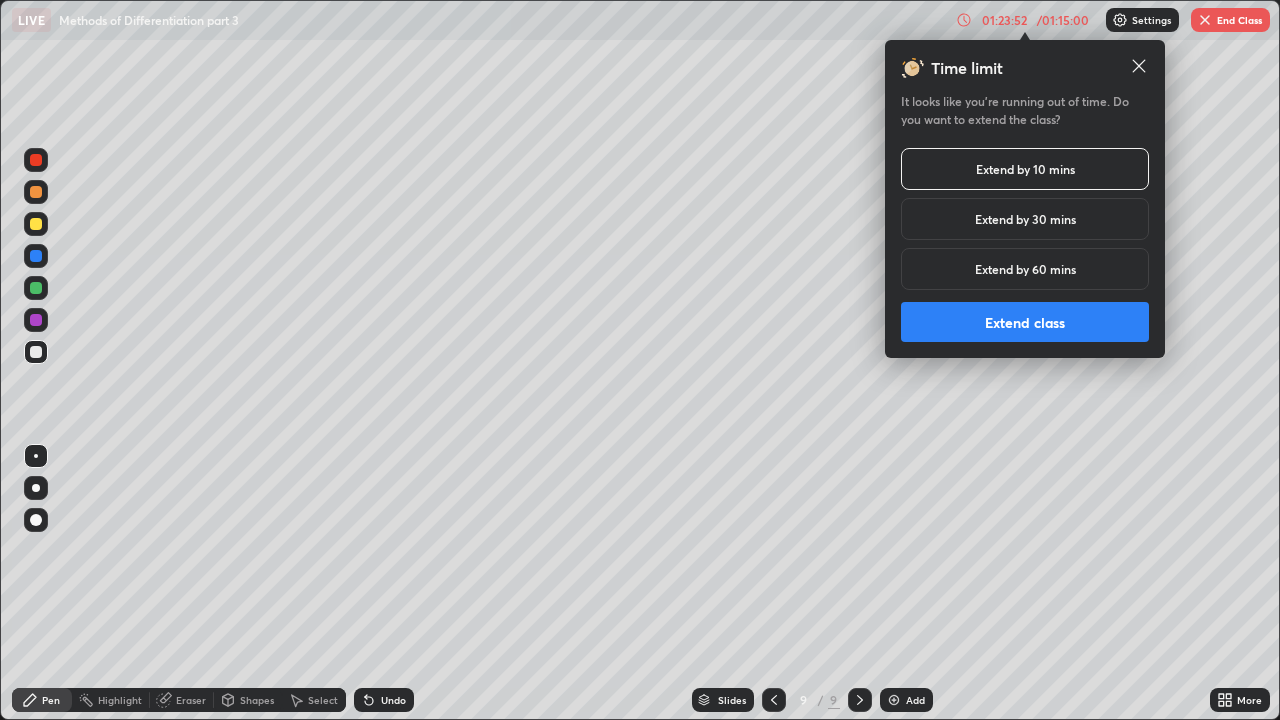click on "Extend class" at bounding box center (1025, 322) 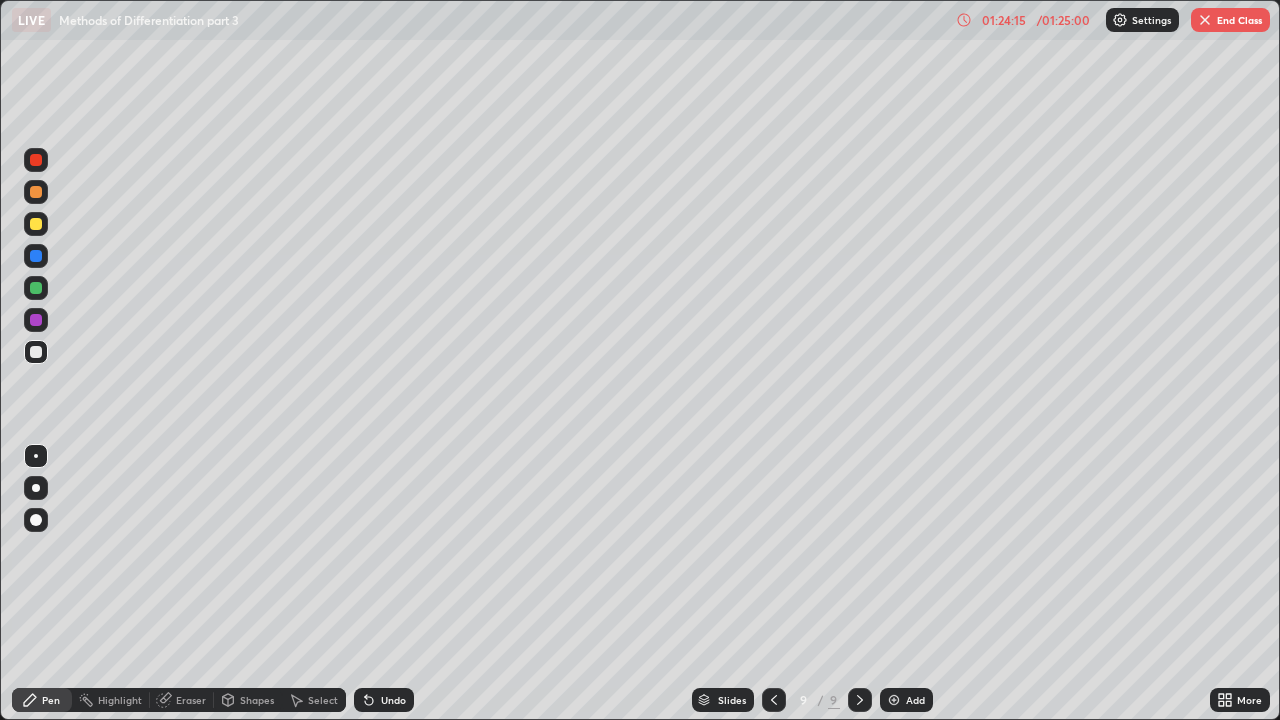 click at bounding box center (894, 700) 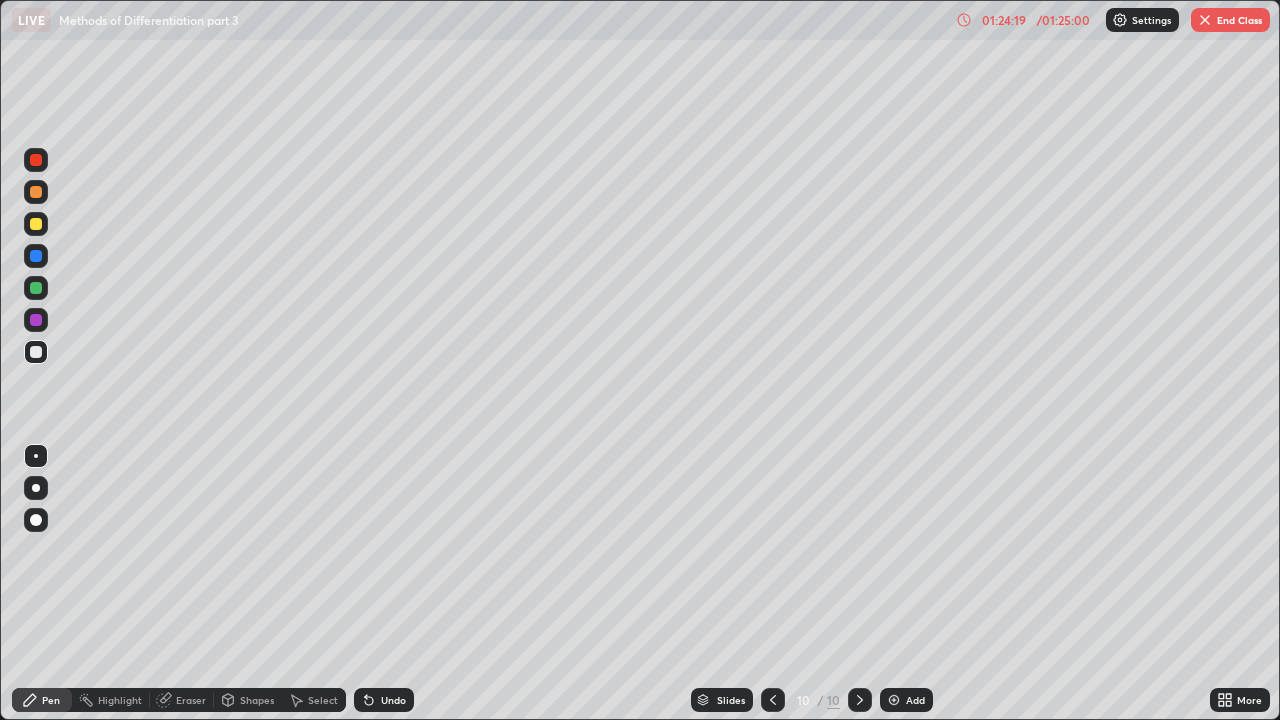 click at bounding box center [773, 700] 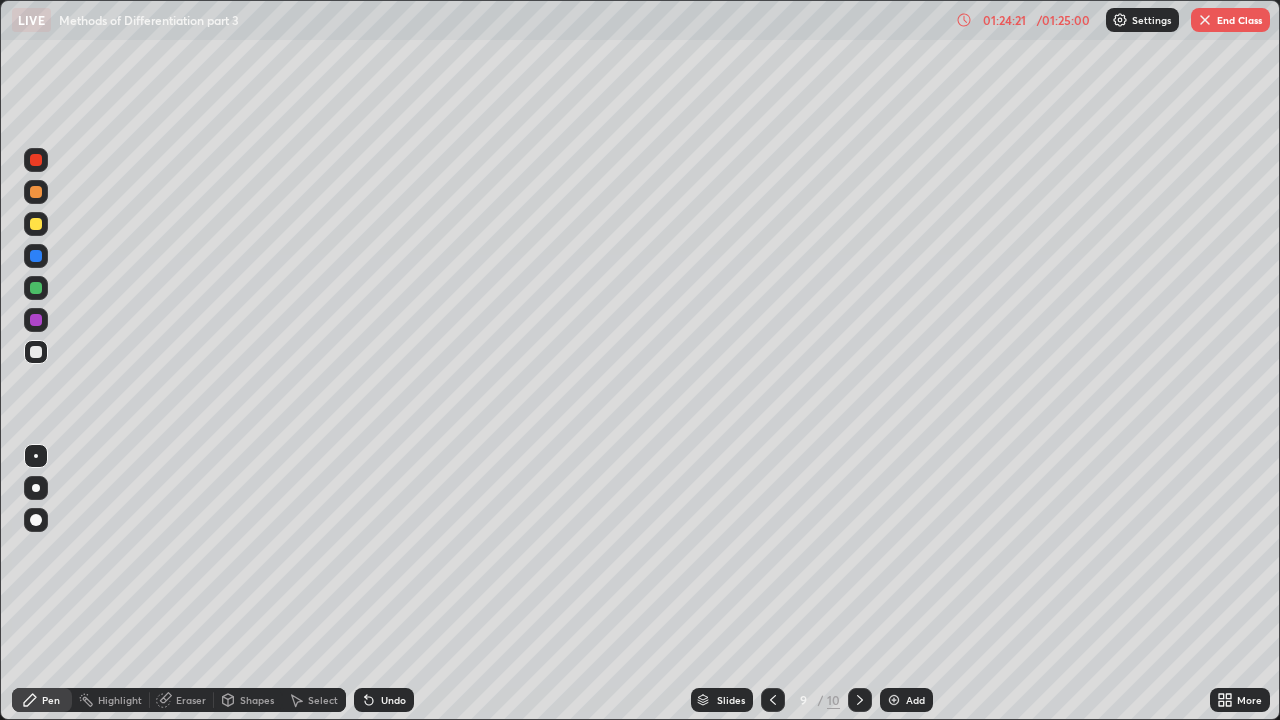 click 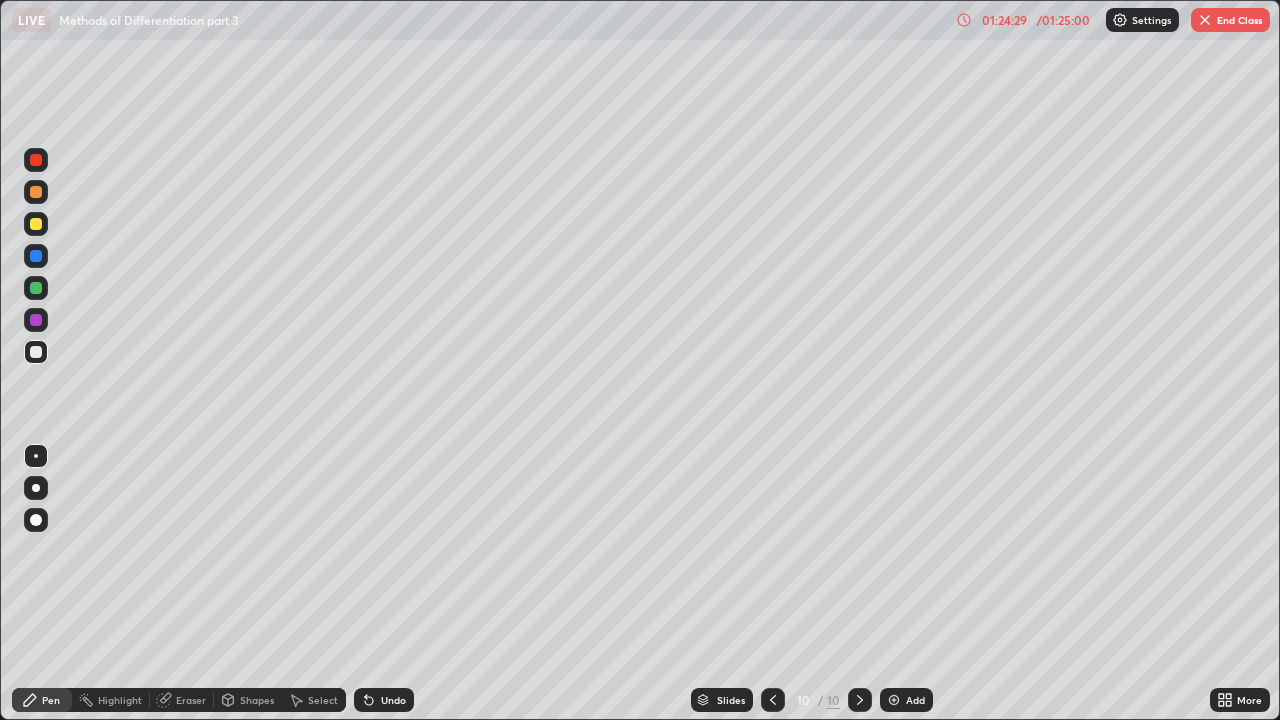 click on "Undo" at bounding box center [393, 700] 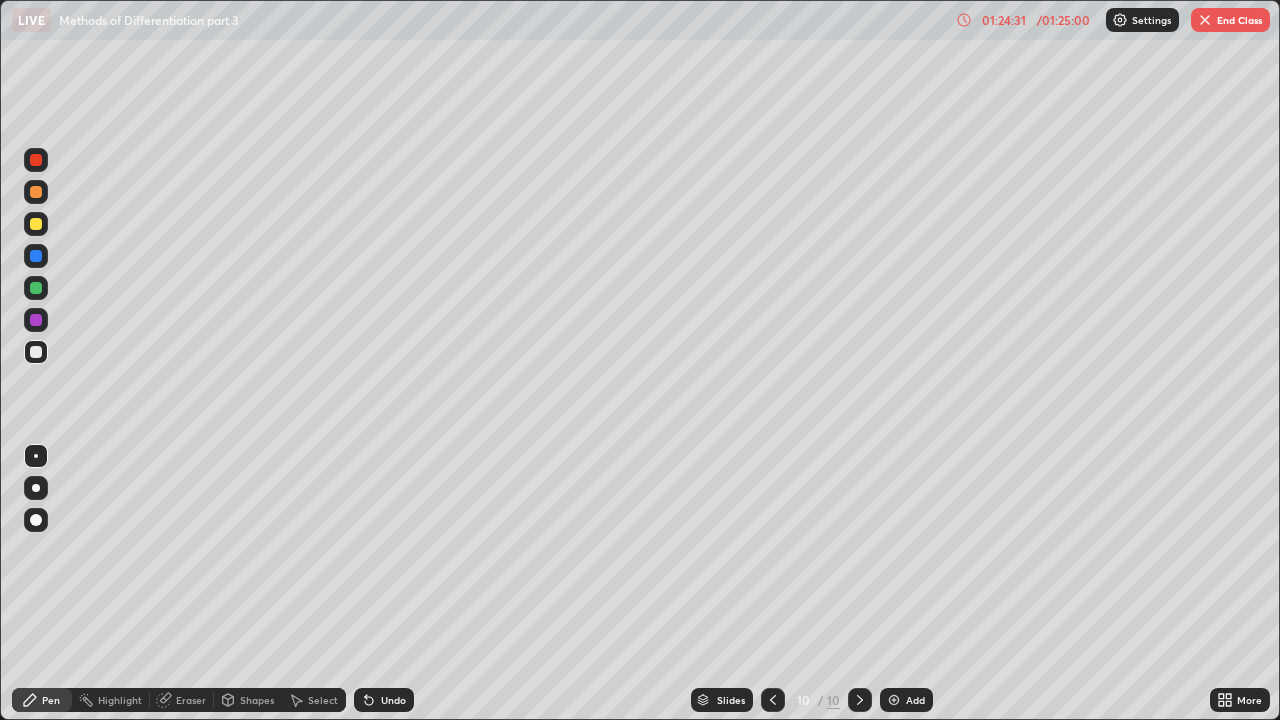 click on "Undo" at bounding box center (393, 700) 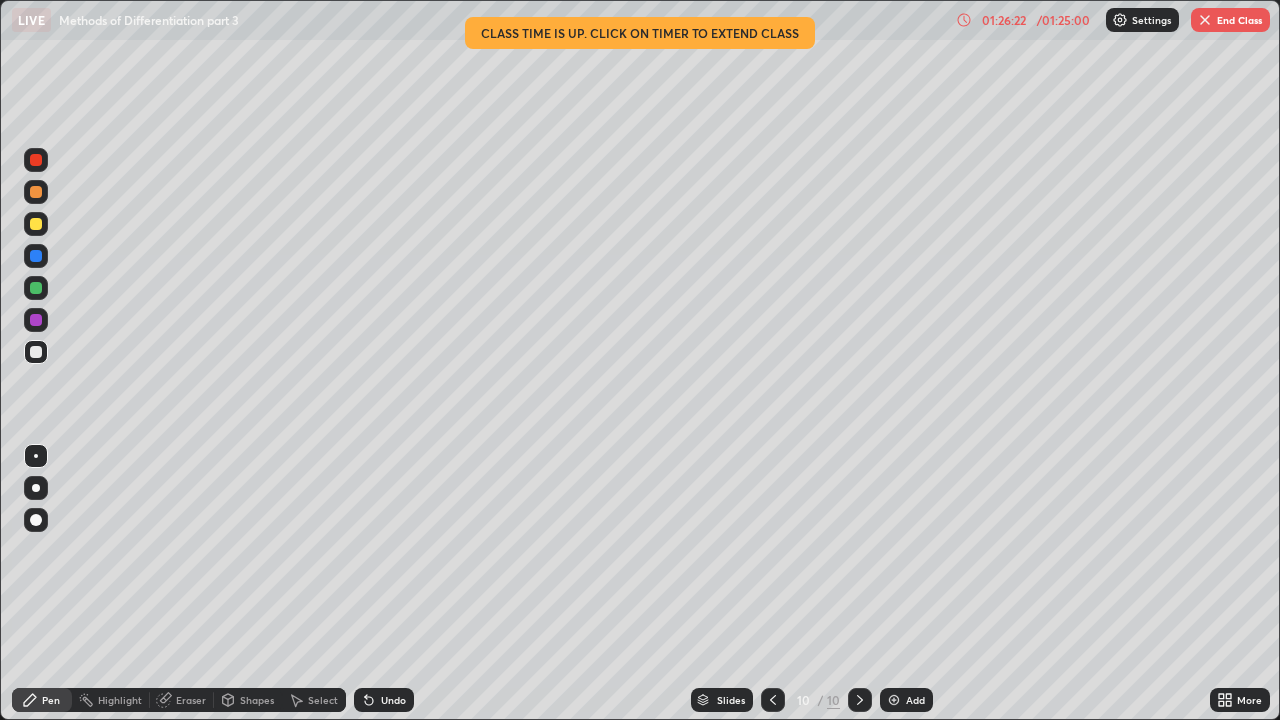 click at bounding box center (1205, 20) 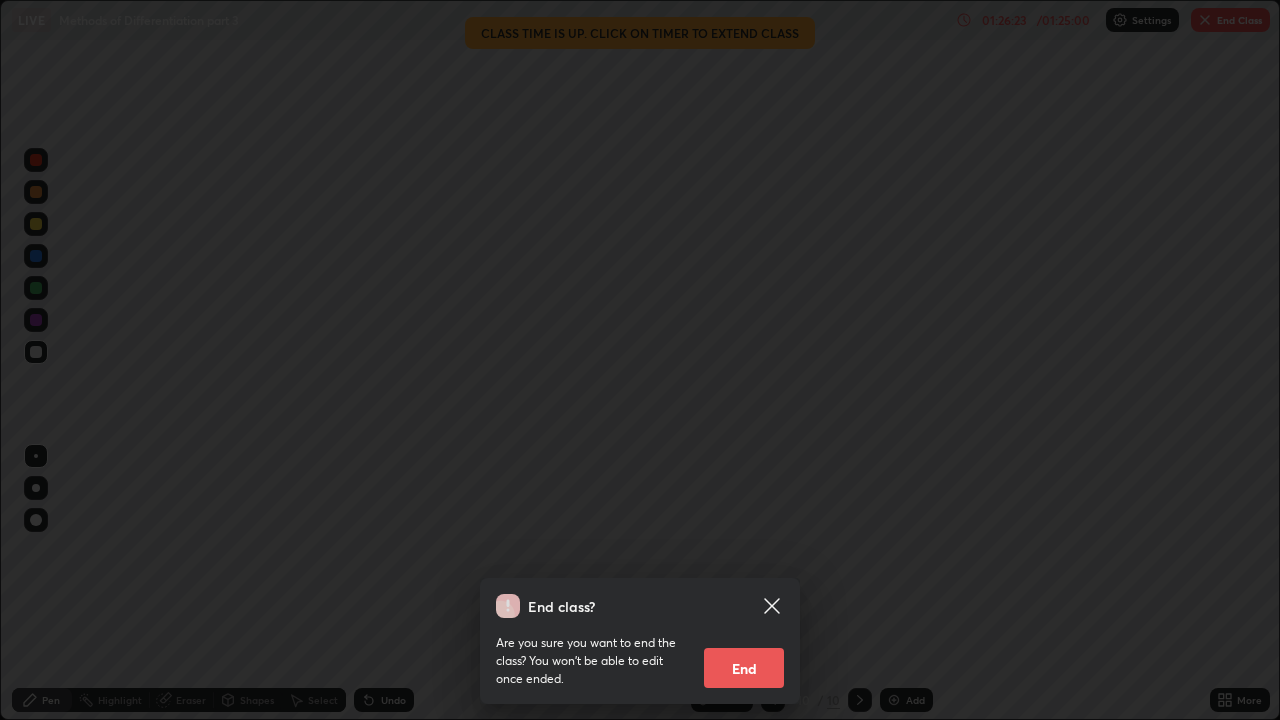 click on "End" at bounding box center (744, 668) 